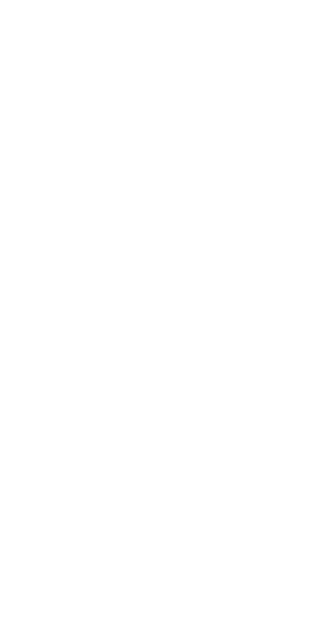 scroll, scrollTop: 0, scrollLeft: 0, axis: both 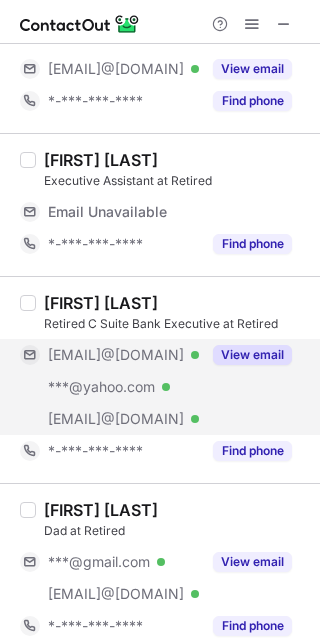 drag, startPoint x: 187, startPoint y: 386, endPoint x: 159, endPoint y: 374, distance: 30.463093 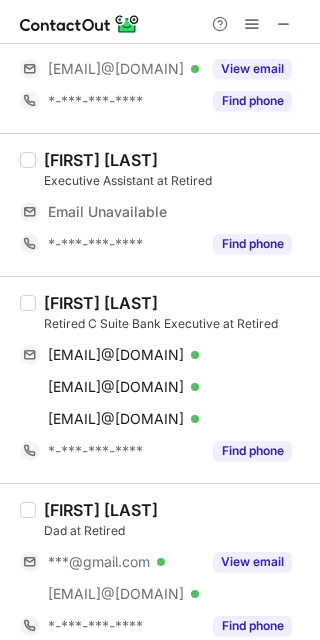 click on "[FIRST] [LAST] Retired C Suite Bank Executive at Retired [EMAIL]@[DOMAIN] Verified Send email Copy [EMAIL]@[DOMAIN] Verified Send email Copy [EMAIL]@[DOMAIN] Verified Send email Copy *-***-***-**** Find phone" at bounding box center [160, 379] 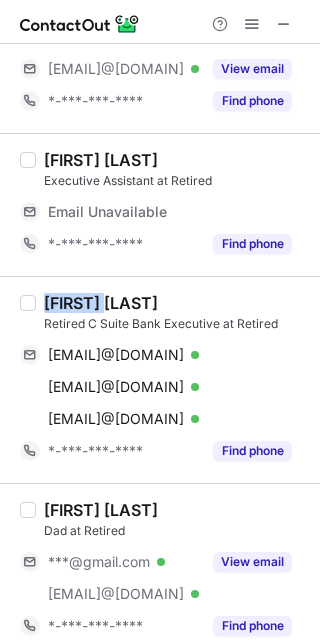 click on "[FIRST] [LAST] Retired C Suite Bank Executive at Retired [EMAIL]@[DOMAIN] Verified Send email Copy [EMAIL]@[DOMAIN] Verified Send email Copy [EMAIL]@[DOMAIN] Verified Send email Copy *-***-***-**** Find phone" at bounding box center (160, 379) 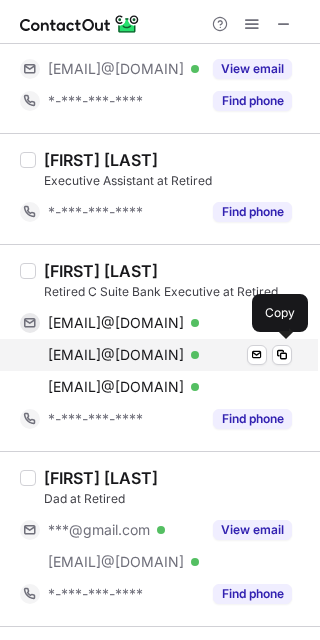 click on "[EMAIL]@[DOMAIN] Verified Send email Copy" at bounding box center (156, 355) 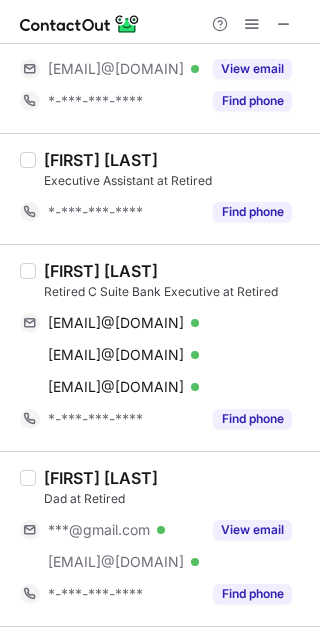 click on "Dad at Retired" at bounding box center [176, 499] 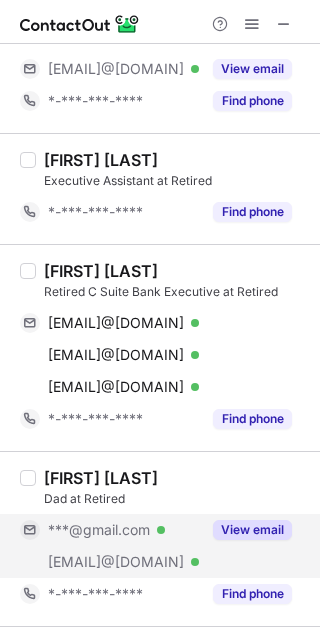 click on "Scott Shane Dad at Retired ***@gmail.com Verified ***@friendlyhillsbank.com Verified View email *-***-***-**** Find phone" at bounding box center (172, 539) 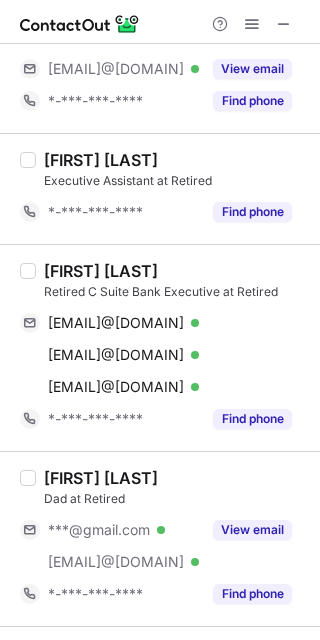 click on "Scott Shane" at bounding box center (101, 478) 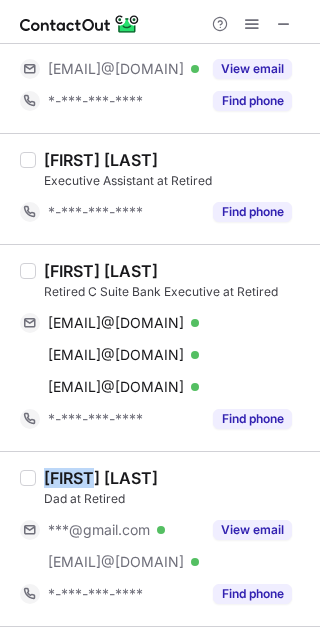 click on "Scott Shane" at bounding box center (101, 478) 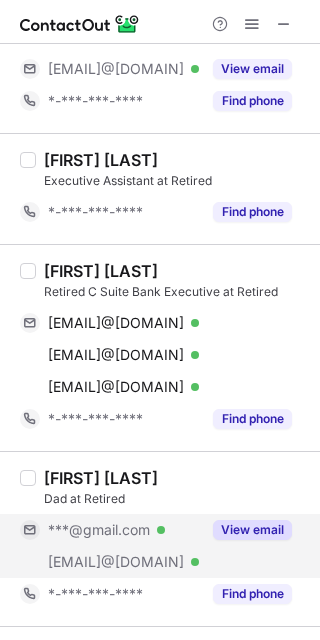 click on "***@gmail.com Verified" at bounding box center (110, 530) 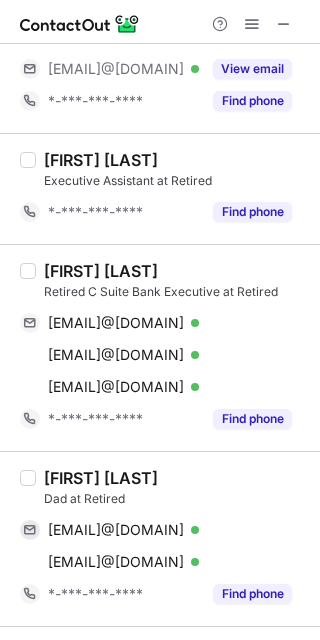 click on "Scott Shane Dad at Retired scottwshane@gmail.com Verified Send email Copy scott.shane@unionbank.com Verified Send email Copy *-***-***-**** Find phone" at bounding box center (172, 539) 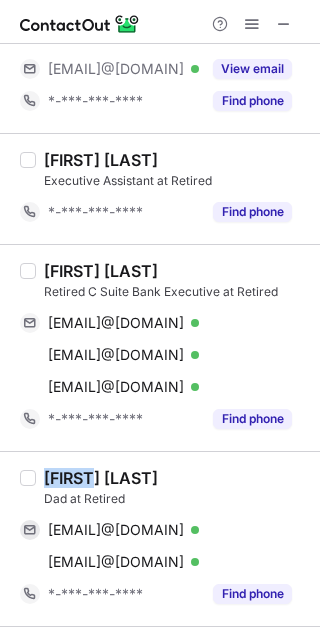 click on "Scott Shane Dad at Retired scottwshane@gmail.com Verified Send email Copy scott.shane@unionbank.com Verified Send email Copy *-***-***-**** Find phone" at bounding box center (172, 539) 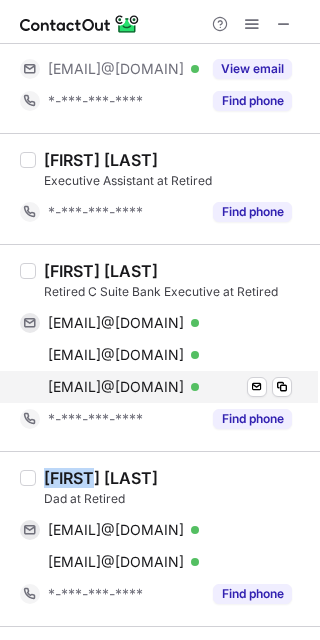copy on "Scott" 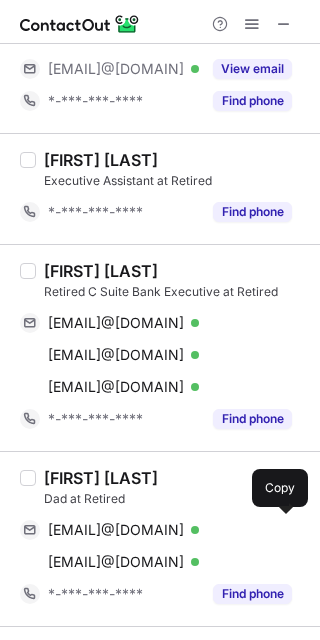 drag, startPoint x: 181, startPoint y: 526, endPoint x: 317, endPoint y: 429, distance: 167.0479 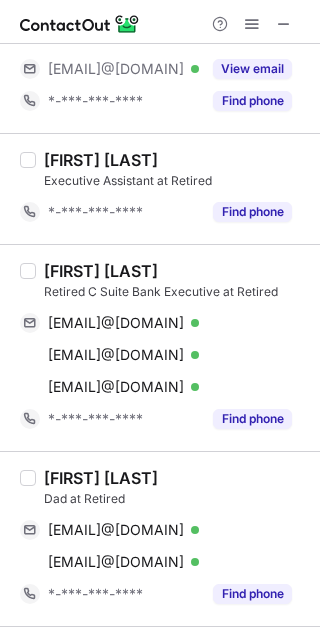 click on "Scott Shane" at bounding box center (176, 478) 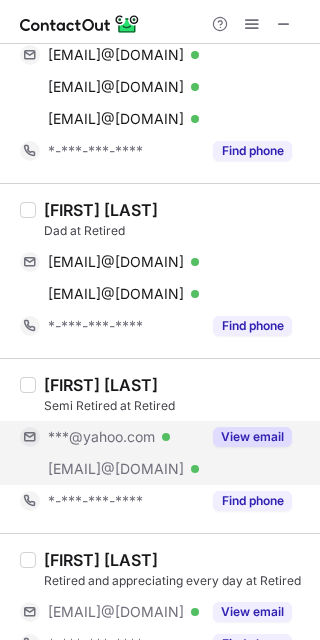 click on "[EMAIL] Verified" at bounding box center (110, 437) 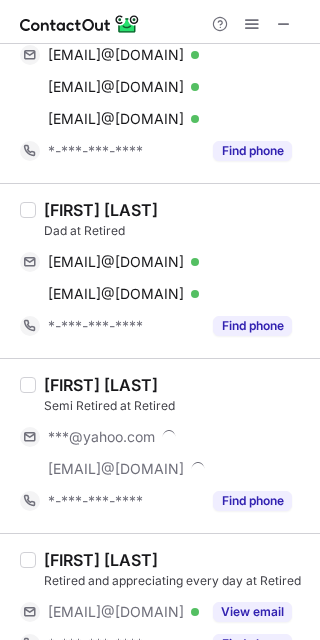 click on "Rick Abend" at bounding box center [101, 385] 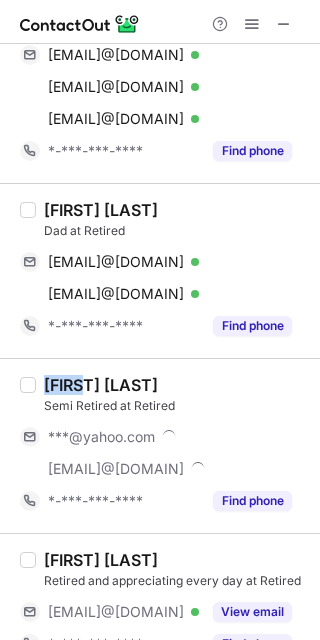 click on "Rick Abend" at bounding box center (101, 385) 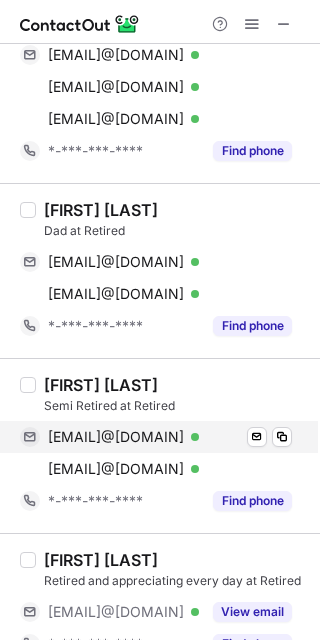 click on "rickabend@yahoo.com Verified Send email Copy" at bounding box center (156, 437) 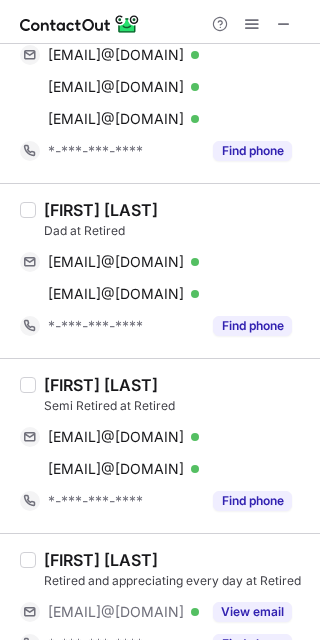 click on "Rick Abend Semi Retired at Retired rickabend@yahoo.com Verified Send email Copy rabend@meadowsbank.bank Verified Send email Copy *-***-***-**** Find phone" at bounding box center (160, 445) 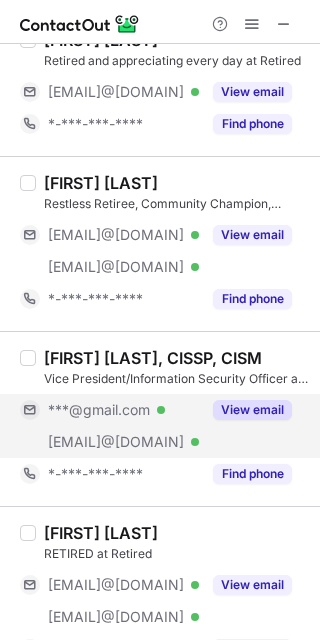scroll, scrollTop: 893, scrollLeft: 0, axis: vertical 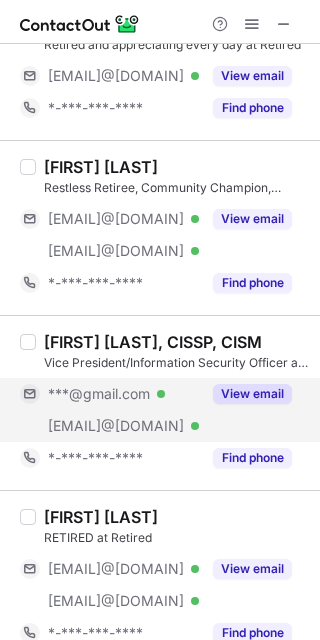 click on "***@gmail.com Verified" at bounding box center [110, 394] 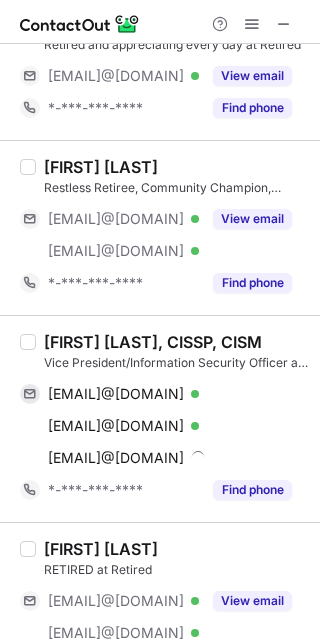 click on "Gary Kahn, CISSP, CISM" at bounding box center [153, 342] 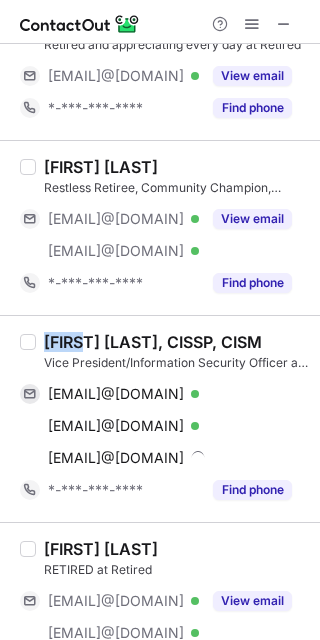click on "Gary Kahn, CISSP, CISM" at bounding box center [153, 342] 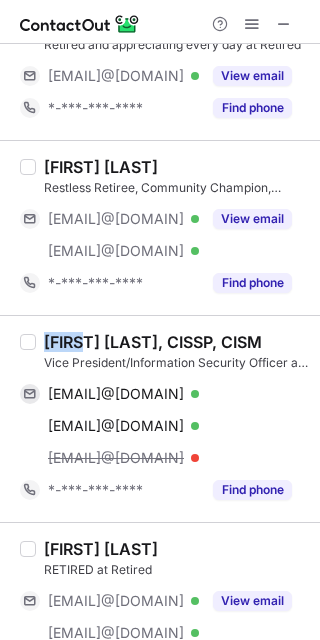 click on "Gary Kahn, CISSP, CISM" at bounding box center (153, 342) 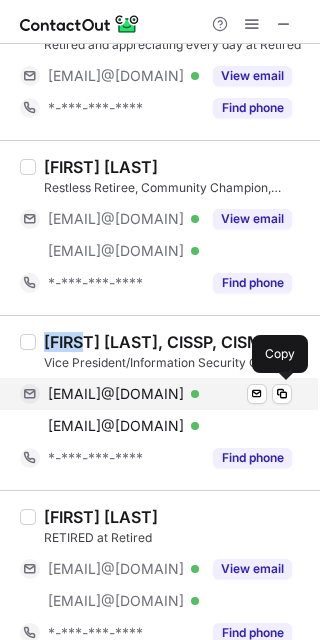 drag, startPoint x: 132, startPoint y: 403, endPoint x: 184, endPoint y: 403, distance: 52 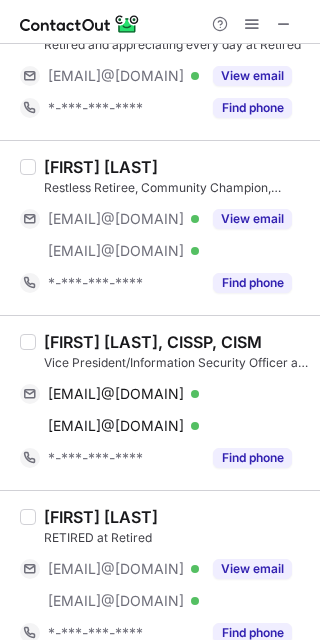 drag, startPoint x: 104, startPoint y: 581, endPoint x: 85, endPoint y: 529, distance: 55.362442 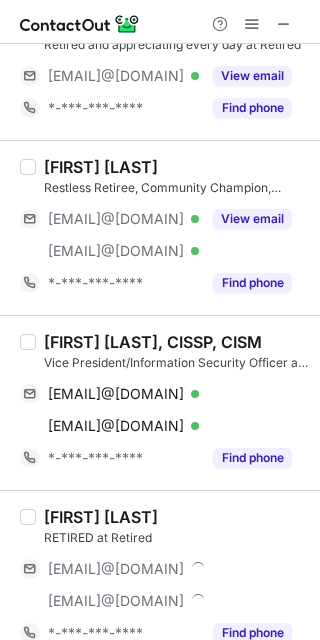 click on "Alan McLeod" at bounding box center (101, 517) 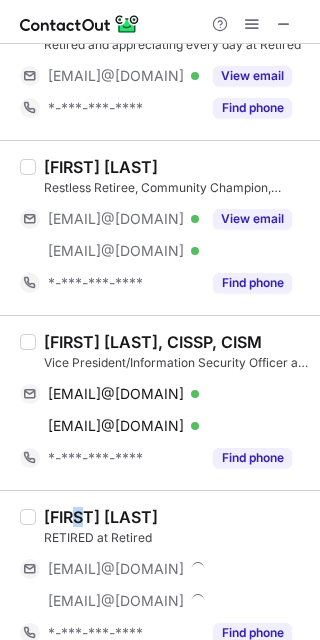 click on "Alan McLeod" at bounding box center [101, 517] 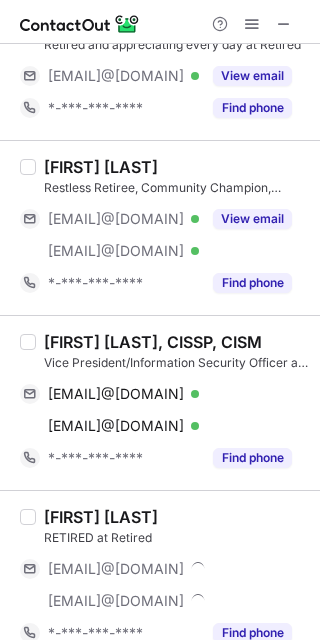 click on "Alan McLeod" at bounding box center [101, 517] 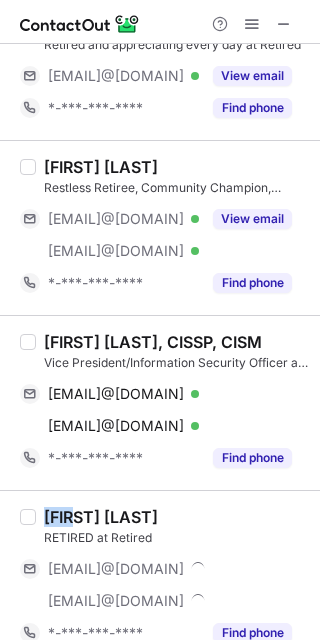 drag, startPoint x: 64, startPoint y: 513, endPoint x: 47, endPoint y: 486, distance: 31.906113 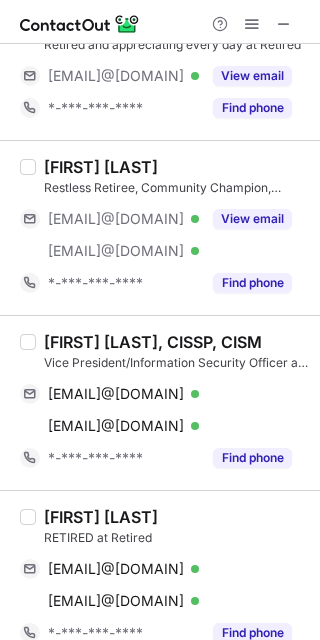 click on "RETIRED at Retired" at bounding box center (176, 538) 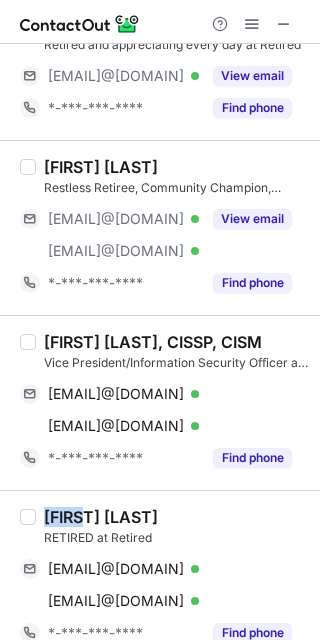 click on "Alan McLeod" at bounding box center [101, 517] 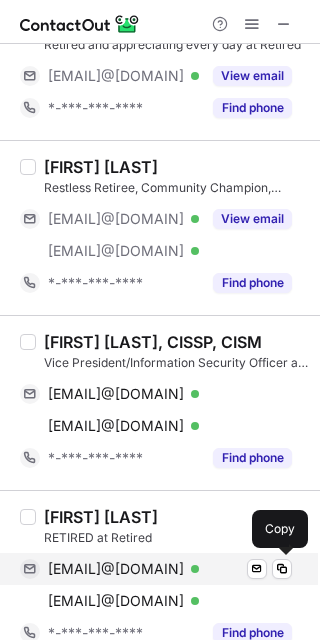 click on "alanmc@givmail.com" at bounding box center [116, 569] 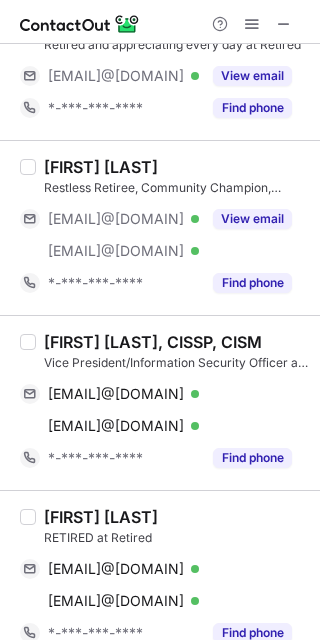 click on "Gary Kahn, CISSP, CISM Vice President/Information Security Officer at Retired garykahn808@gmail.com Verified Send email Copy gary.kahn@territorialsavings.net Verified Send email Copy *-***-***-**** Find phone" at bounding box center (160, 402) 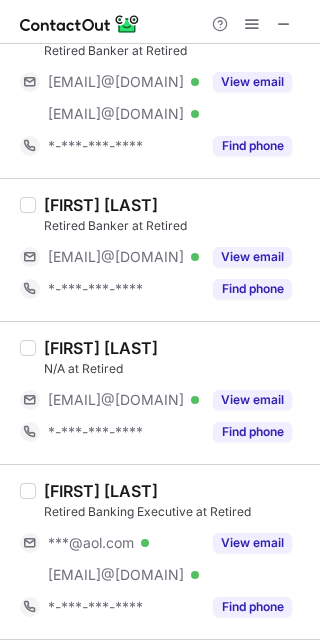 scroll, scrollTop: 1788, scrollLeft: 0, axis: vertical 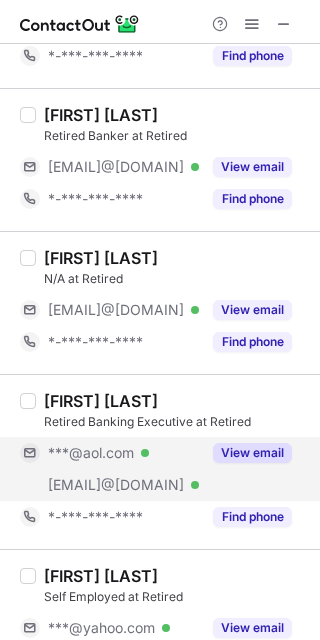 click on "***@aol.com Verified" at bounding box center (124, 453) 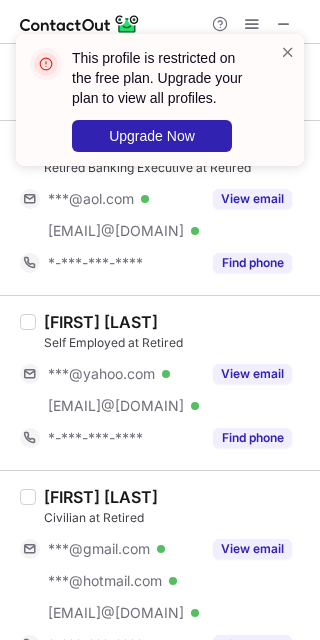 scroll, scrollTop: 2056, scrollLeft: 0, axis: vertical 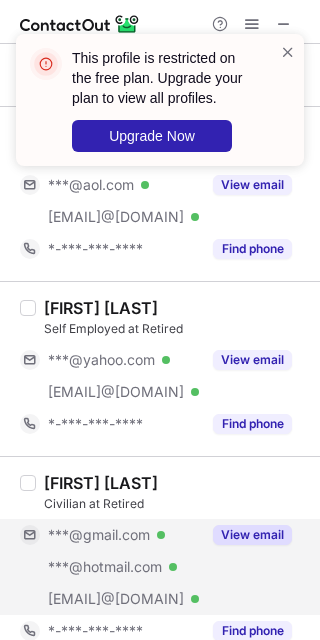 click on "***@gmail.com" at bounding box center (99, 535) 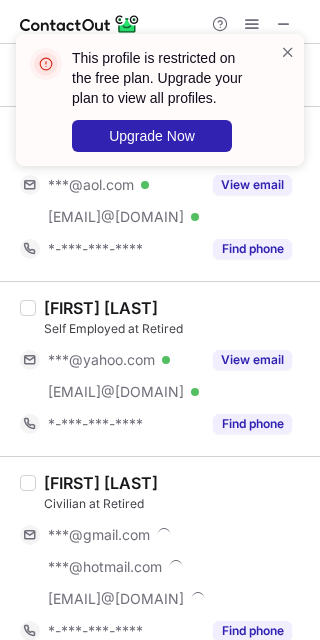 click on "Chip Wallach" at bounding box center (101, 483) 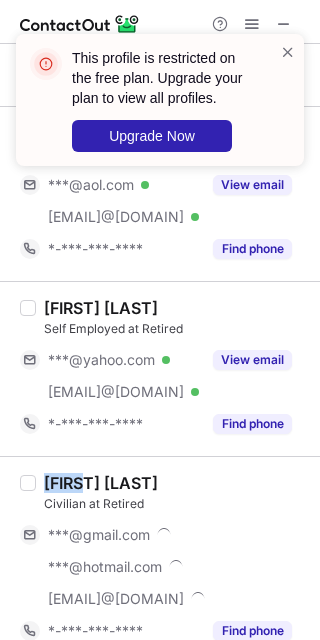 click on "Chip Wallach" at bounding box center [101, 483] 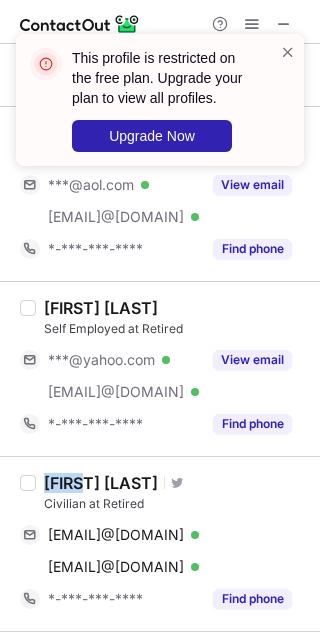 copy on "Chip" 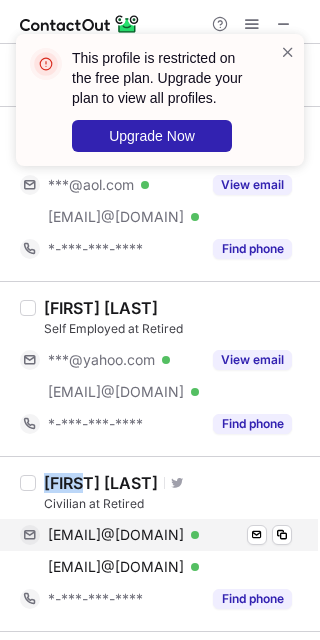 click on "Chip Wallach Visit Twitter profile Civilian at Retired chipwallach@gmail.com Verified Send email Copy chipfw@hotmail.com Verified Send email Copy *-***-***-**** Find phone" at bounding box center (172, 544) 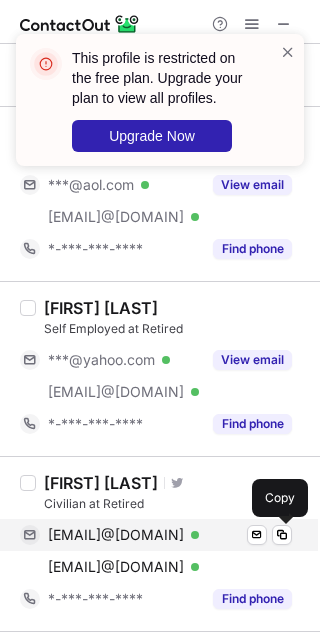 click on "chipwallach@gmail.com" at bounding box center [116, 535] 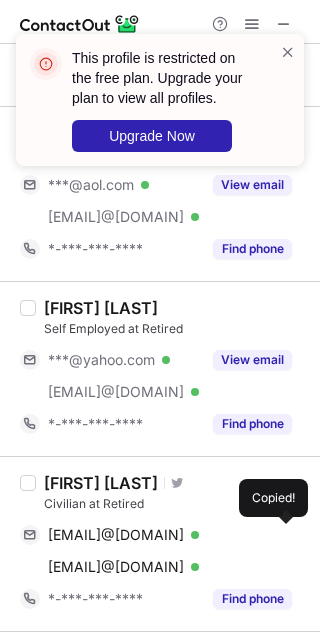 drag, startPoint x: 189, startPoint y: 531, endPoint x: 316, endPoint y: 521, distance: 127.39309 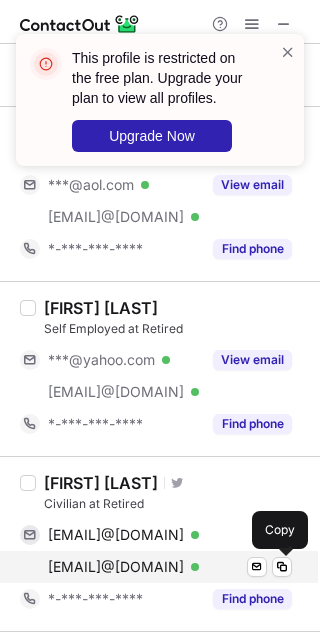 drag, startPoint x: 105, startPoint y: 570, endPoint x: 131, endPoint y: 561, distance: 27.513634 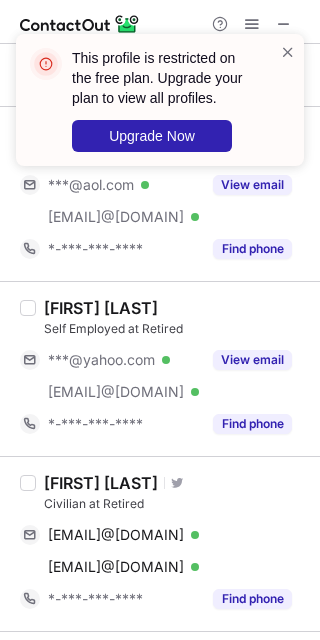 click on "Chip Wallach Visit Twitter profile Civilian at Retired chipwallach@gmail.com Verified Send email Copy chipfw@hotmail.com Verified Send email Copy *-***-***-**** Find phone" at bounding box center [160, 543] 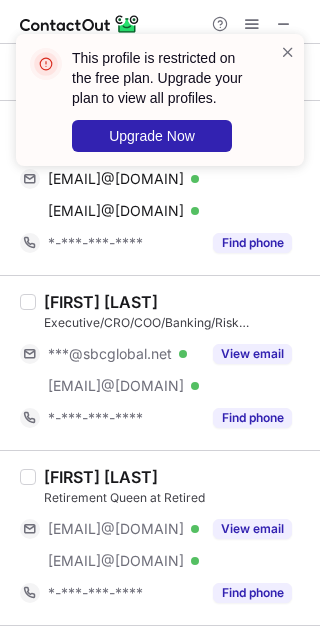 scroll, scrollTop: 2413, scrollLeft: 0, axis: vertical 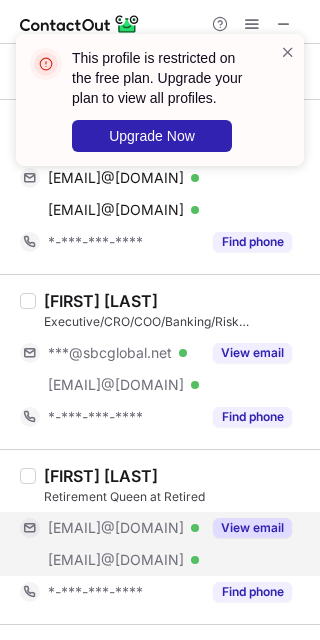 click on "***@example.com" at bounding box center [116, 528] 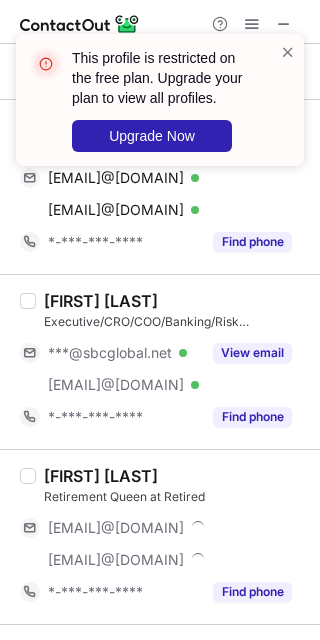 click on "karen hart" at bounding box center [101, 476] 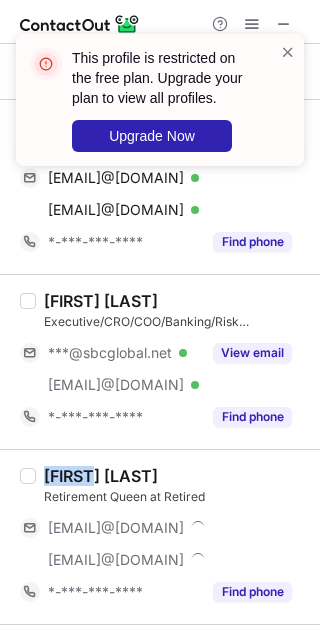 click on "karen hart" at bounding box center (101, 476) 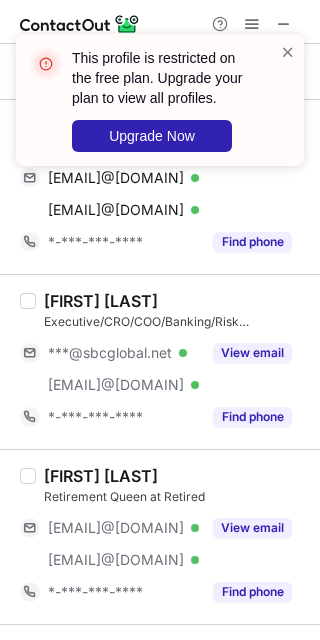 click on "karen hart" at bounding box center (176, 476) 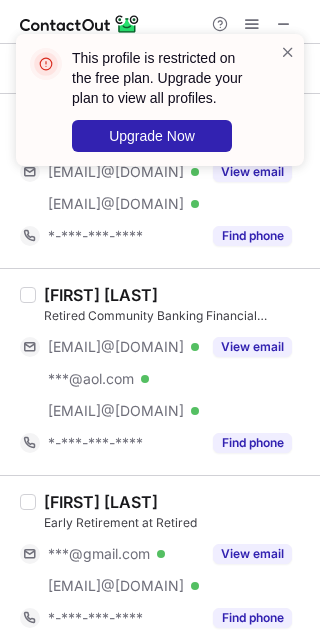 scroll, scrollTop: 2772, scrollLeft: 0, axis: vertical 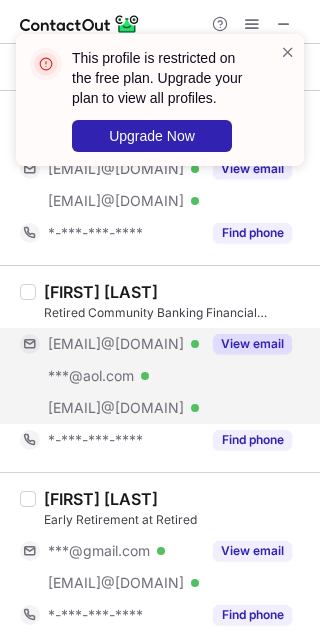 click on "***@aol.com" at bounding box center [91, 376] 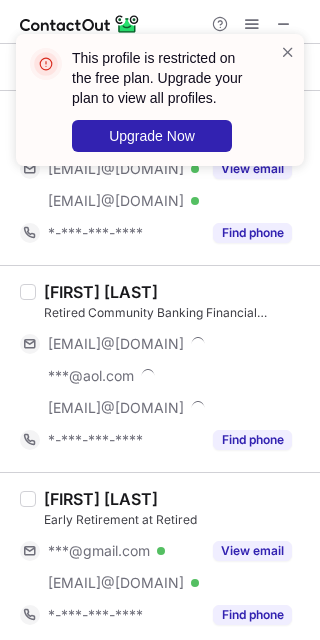 click on "Timothy OBrien Retired Community Banking Financial Executive at Retired ***@memorialcitybank.com ***@aol.com ***@friendlyhillsbank.com *-***-***-**** Find phone" at bounding box center (160, 368) 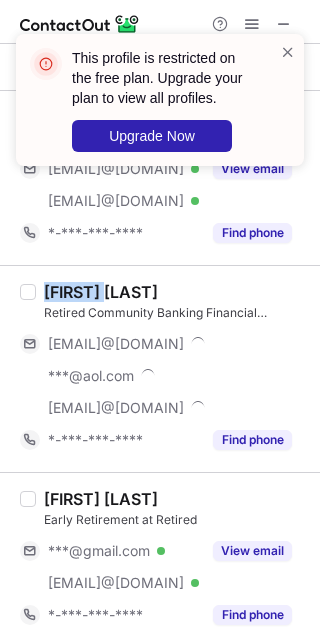 click on "Timothy OBrien Retired Community Banking Financial Executive at Retired ***@memorialcitybank.com ***@aol.com ***@friendlyhillsbank.com *-***-***-**** Find phone" at bounding box center (160, 368) 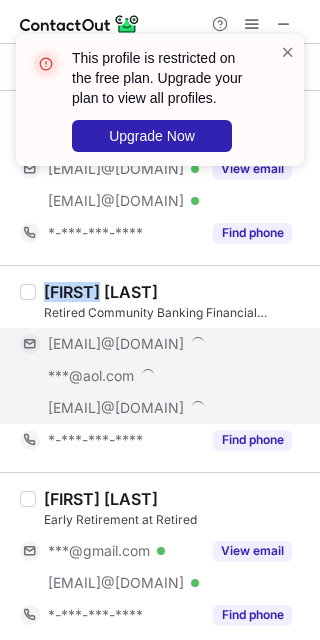 copy on "Timothy" 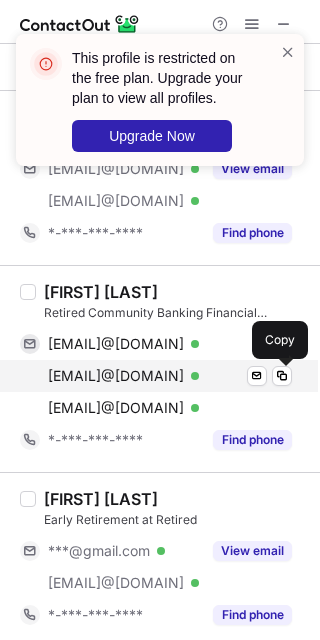 click on "timrobrien@aol.com" at bounding box center [116, 376] 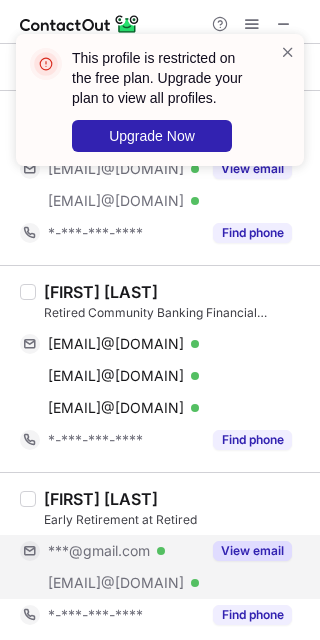 click on "***@gmail.com Verified" at bounding box center (110, 551) 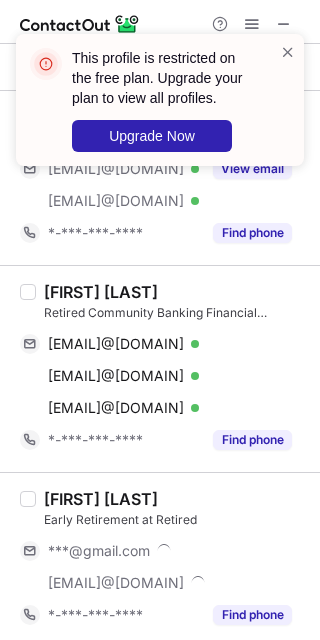 click on "Ross Tollefson" at bounding box center [101, 499] 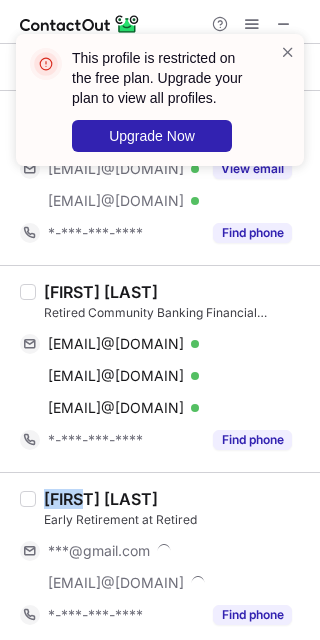 click on "Ross Tollefson" at bounding box center (101, 499) 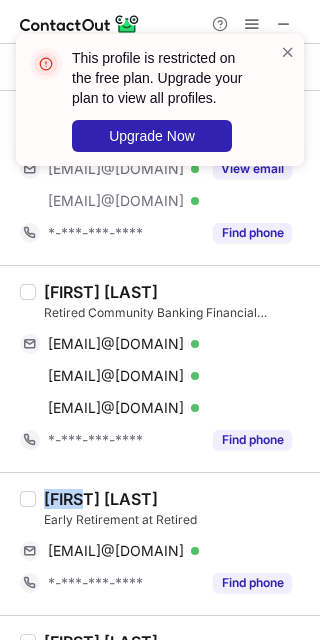 copy on "Ross" 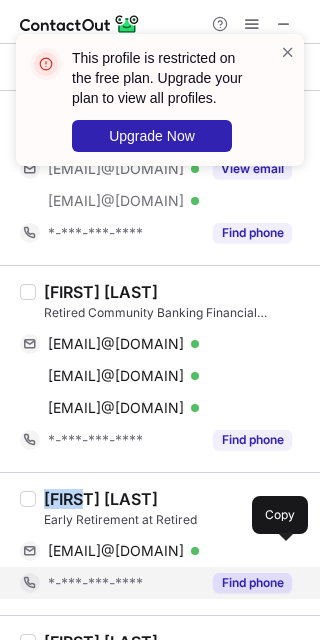 drag, startPoint x: 173, startPoint y: 558, endPoint x: 291, endPoint y: 583, distance: 120.61923 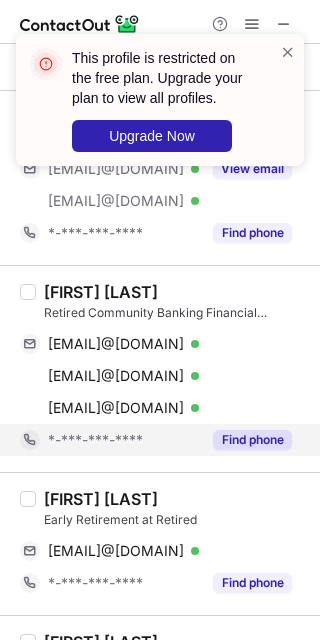 click on "Find phone" at bounding box center (252, 440) 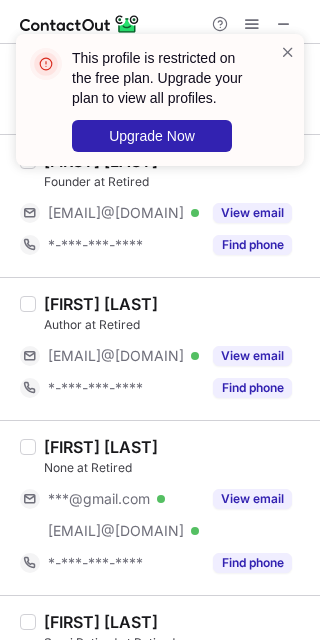 scroll, scrollTop: 3500, scrollLeft: 0, axis: vertical 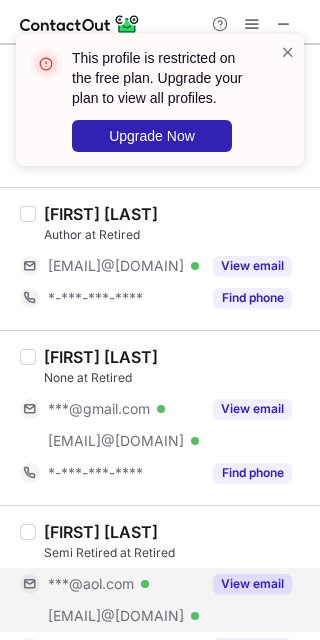 click on "***@aol.com Verified" at bounding box center [110, 584] 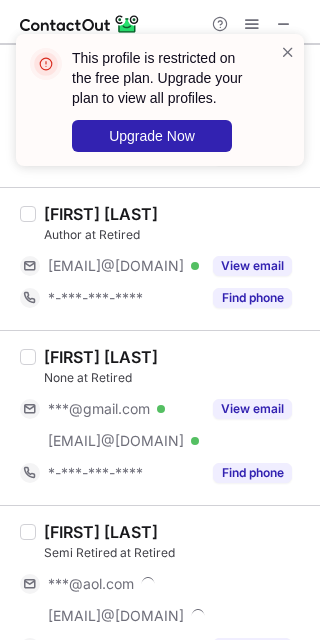 click on "Danny Collins" at bounding box center [101, 532] 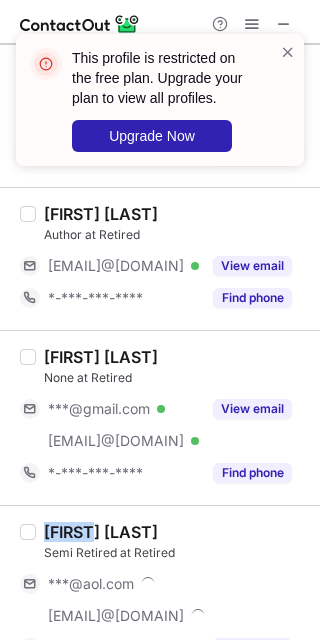 click on "Danny Collins" at bounding box center [101, 532] 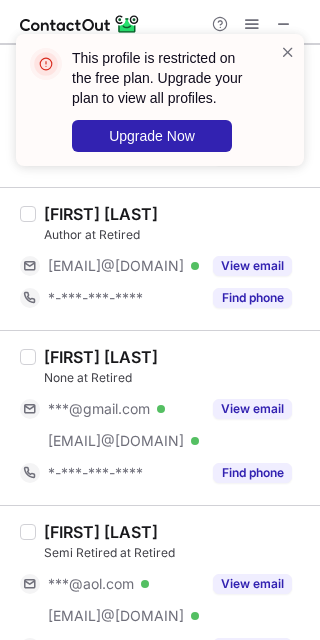 click on "Danny Collins" at bounding box center [176, 532] 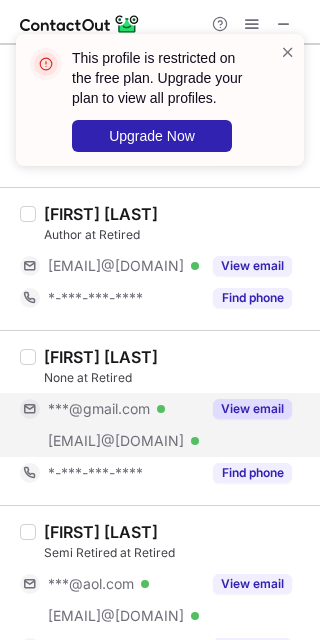 click on "***@gmail.com Verified" at bounding box center (110, 409) 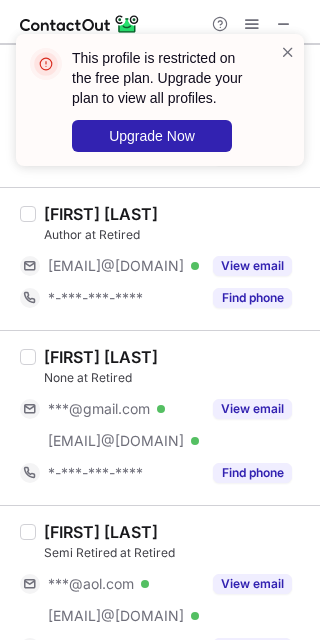 click on "Bob Green" at bounding box center (101, 357) 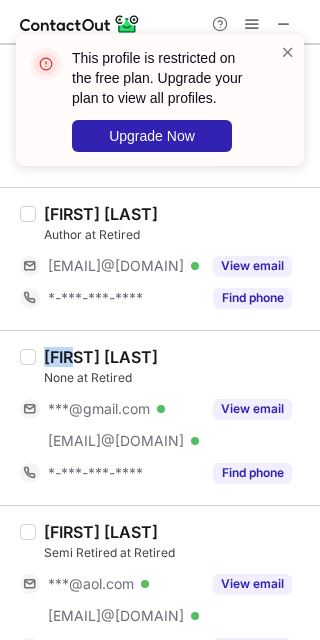 click on "Bob Green" at bounding box center (101, 357) 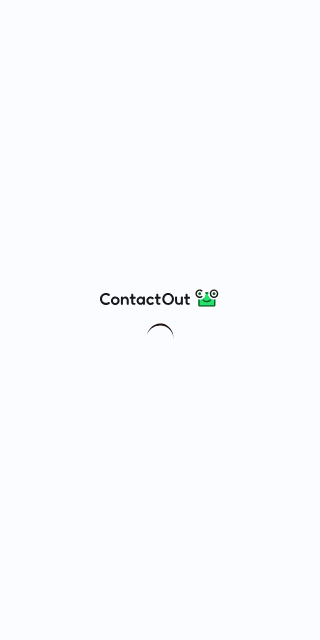 scroll, scrollTop: 0, scrollLeft: 0, axis: both 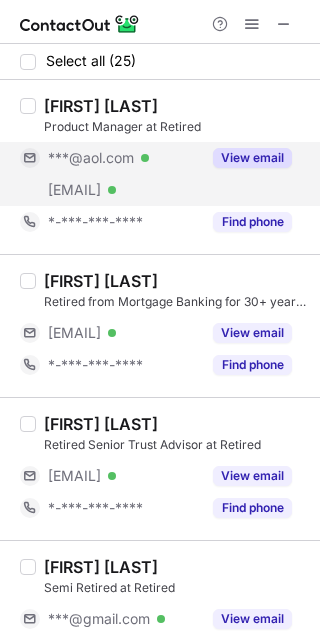 click on "***@aol.com" at bounding box center (91, 158) 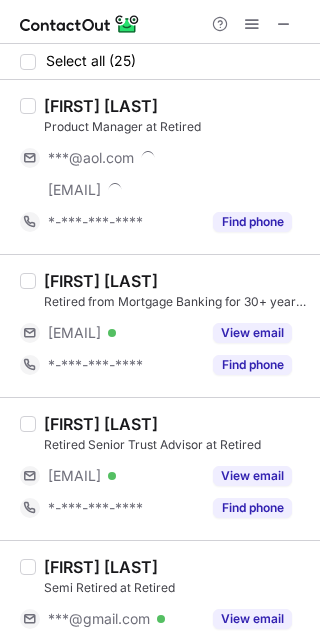 click on "Les Young" at bounding box center [101, 106] 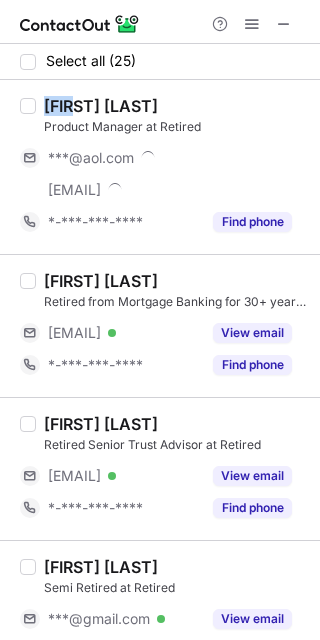 click on "Les Young" at bounding box center (101, 106) 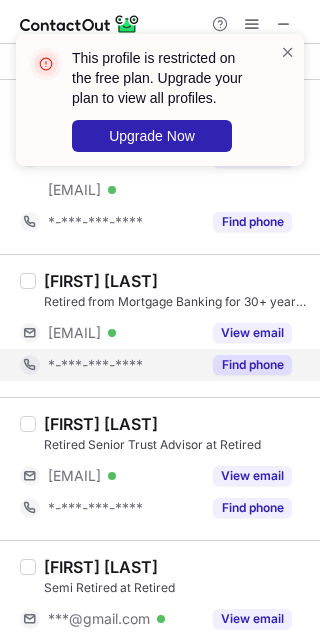 scroll, scrollTop: 89, scrollLeft: 0, axis: vertical 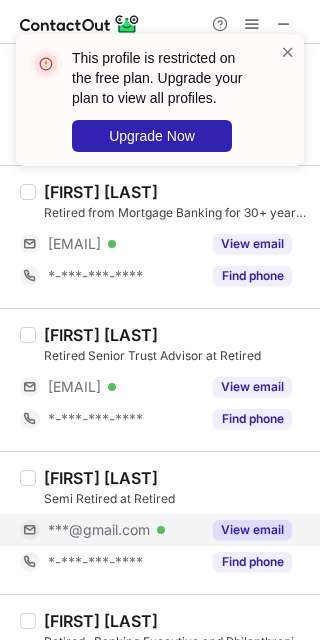 click on "***@gmail.com" at bounding box center [99, 530] 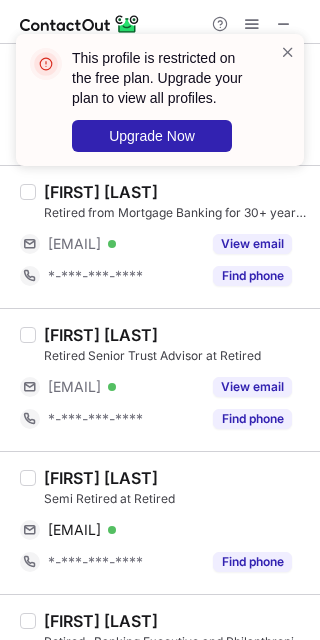 click on "Stuart Lint" at bounding box center (101, 478) 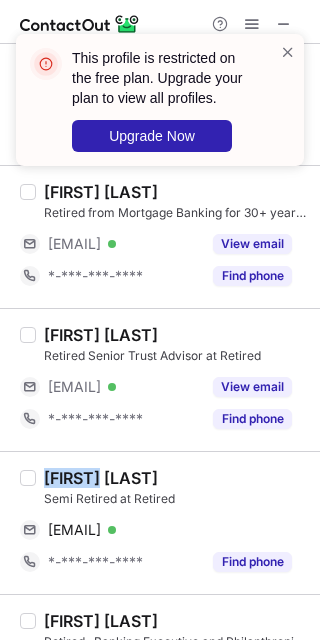 click on "Stuart Lint" at bounding box center [101, 478] 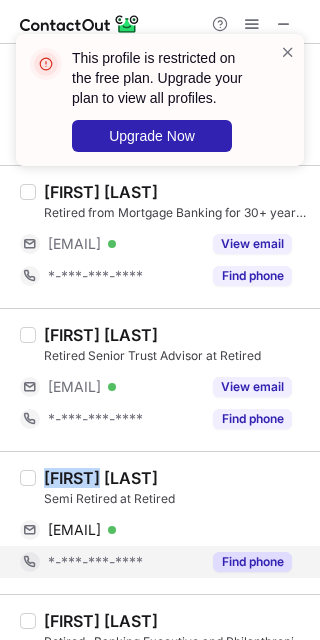 copy on "Stuart" 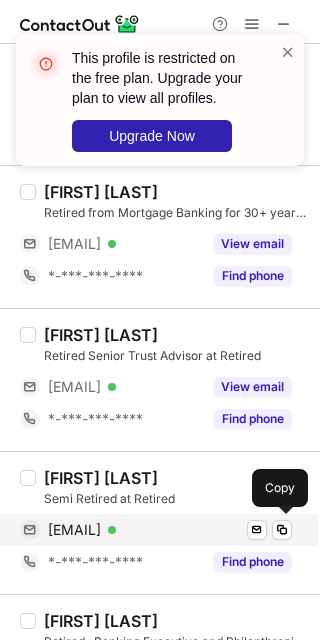 click on "stuartlint@gmail.com" at bounding box center (74, 530) 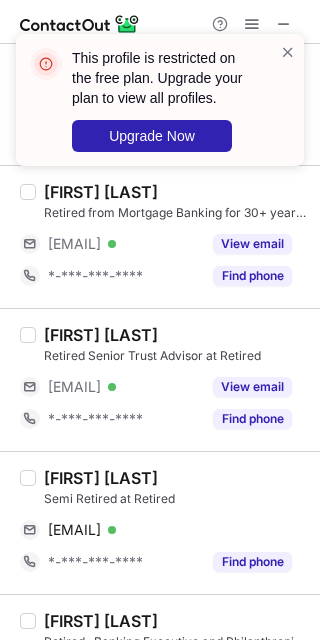 click on "Stuart Lint" at bounding box center [176, 478] 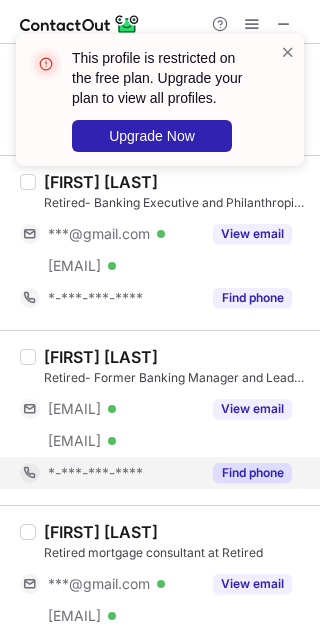scroll, scrollTop: 536, scrollLeft: 0, axis: vertical 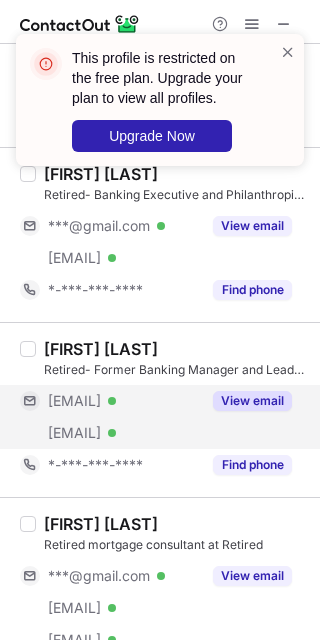click on "***@msn.com Verified" at bounding box center (110, 401) 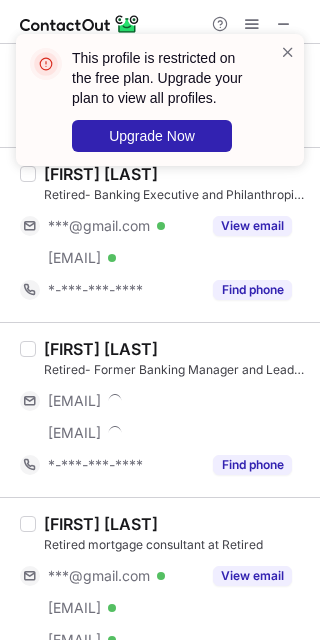 click on "Retired- Former Banking Manager and Leader at Retired" at bounding box center [176, 370] 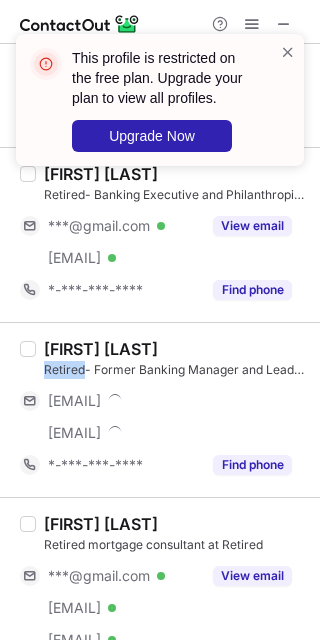 click on "Retired- Former Banking Manager and Leader at Retired" at bounding box center [176, 370] 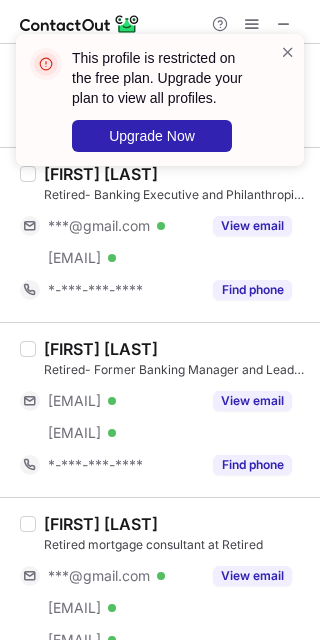 click on "Mike Moran" at bounding box center [101, 349] 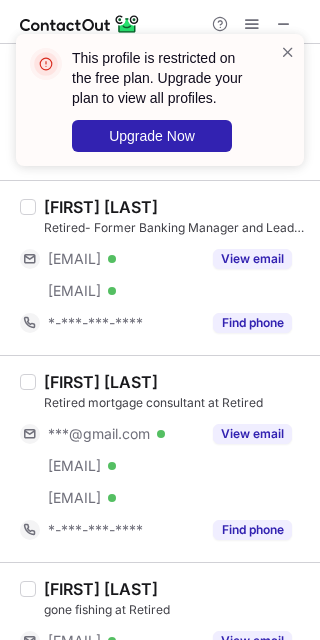 scroll, scrollTop: 714, scrollLeft: 0, axis: vertical 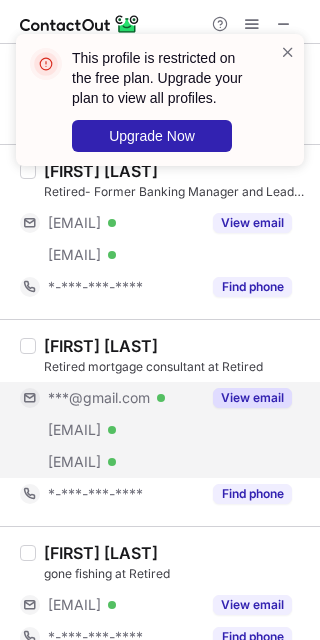 click on "***@gmail.com" at bounding box center [99, 398] 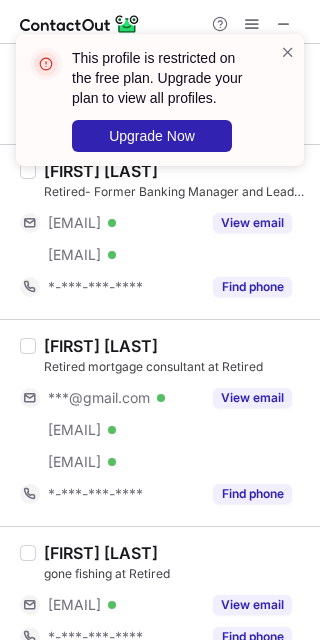 click on "Cathy Brandl" at bounding box center (101, 346) 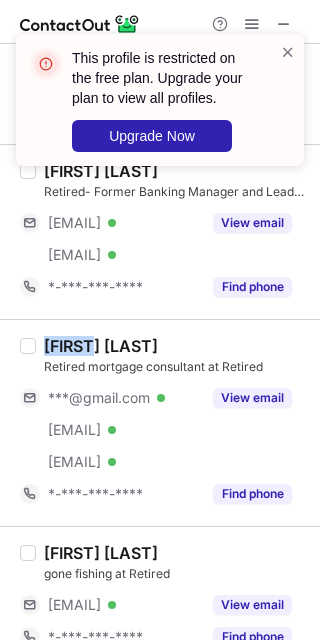 click on "Cathy Brandl" at bounding box center (101, 346) 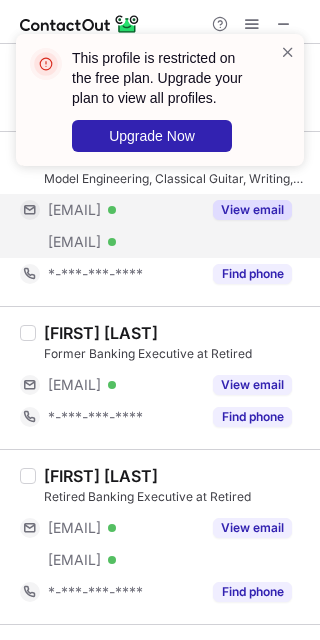 scroll, scrollTop: 1430, scrollLeft: 0, axis: vertical 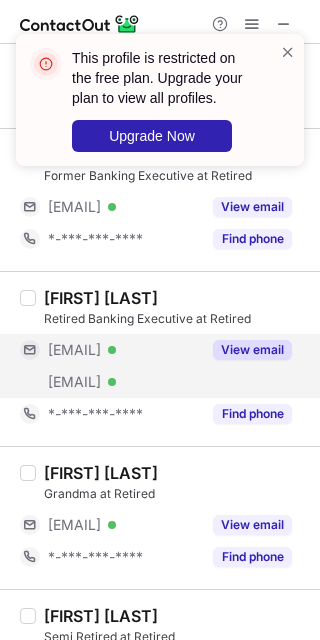 click on "[EMAIL] Verified" at bounding box center (110, 350) 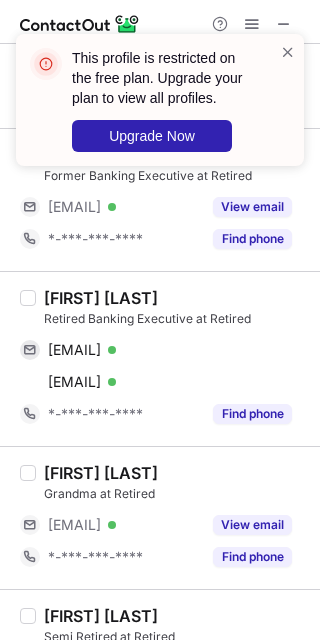 click on "Francois Verleysen" at bounding box center (101, 298) 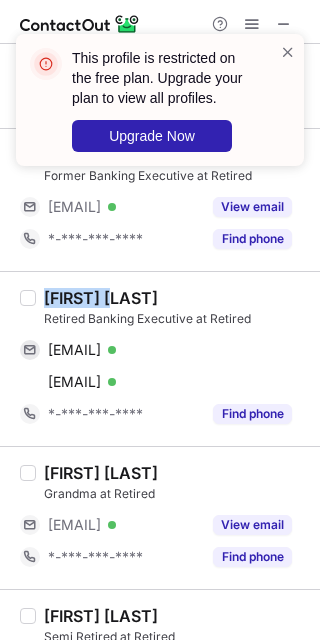 click on "Francois Verleysen" at bounding box center [101, 298] 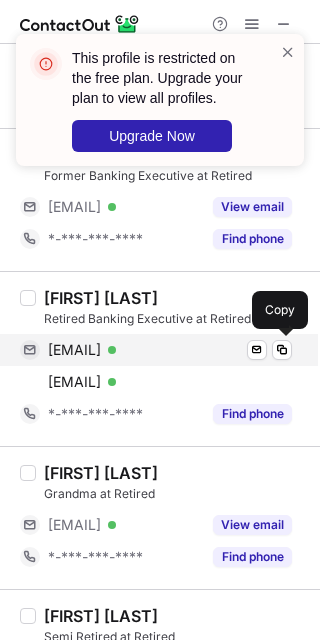 click on "frverleysen@msn.com Verified Send email Copy" at bounding box center (156, 350) 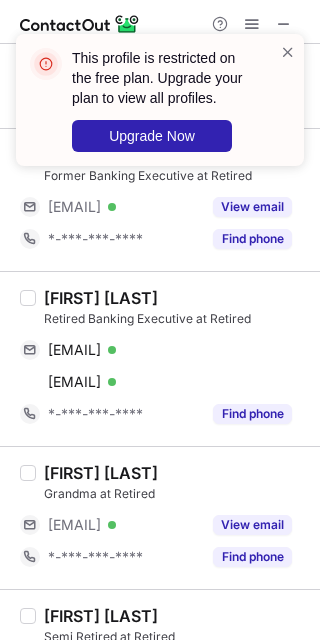 click on "Elaine Hartnett Smith" at bounding box center [176, 473] 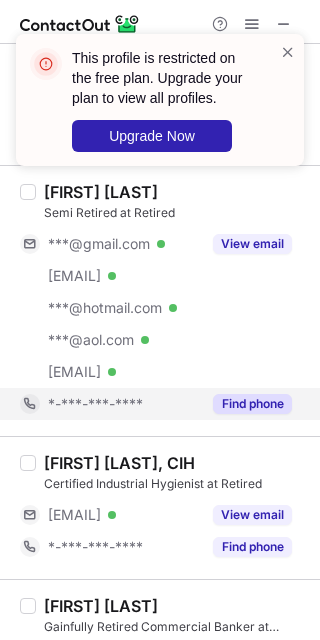 scroll, scrollTop: 1877, scrollLeft: 0, axis: vertical 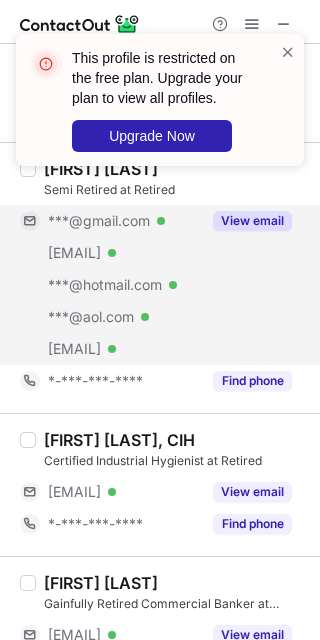 click on "[EMAIL] Verified" at bounding box center [110, 253] 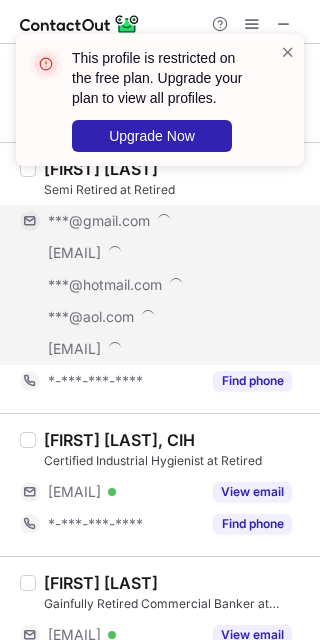 scroll, scrollTop: 1788, scrollLeft: 0, axis: vertical 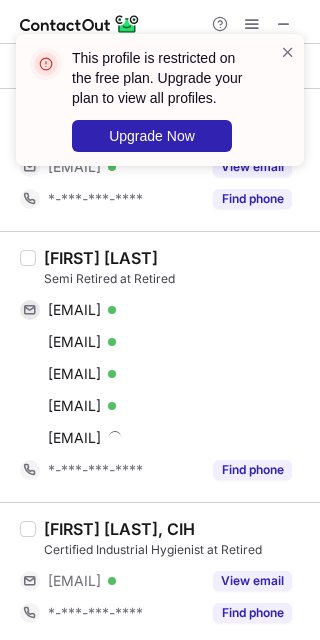 click on "Michael Zalegowski" at bounding box center [101, 258] 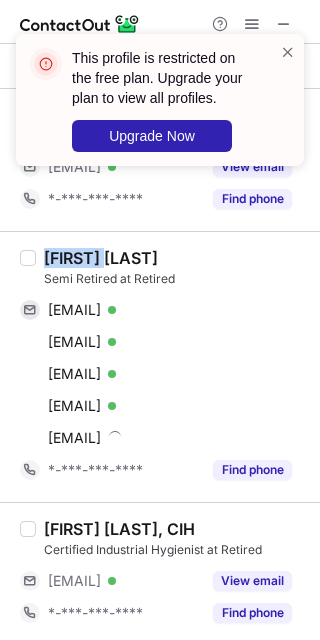 click on "Michael Zalegowski" at bounding box center (101, 258) 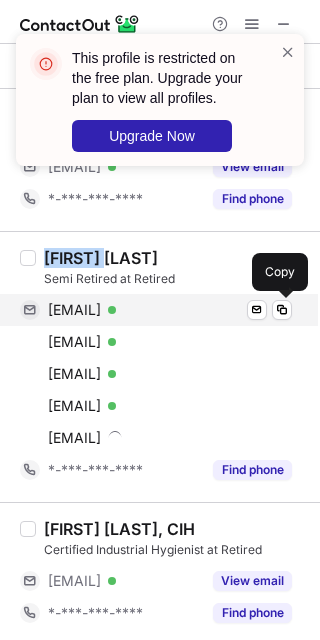 copy on "Michael" 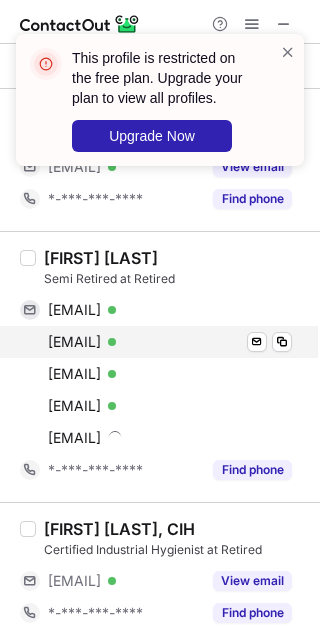 click on "jzale@msn.com" at bounding box center [74, 342] 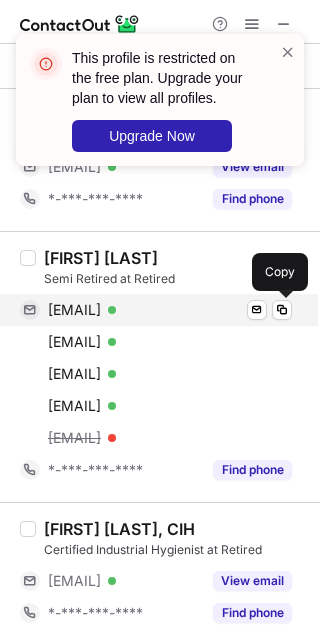 click on "michaelzalegowski@gmail.com" at bounding box center [74, 310] 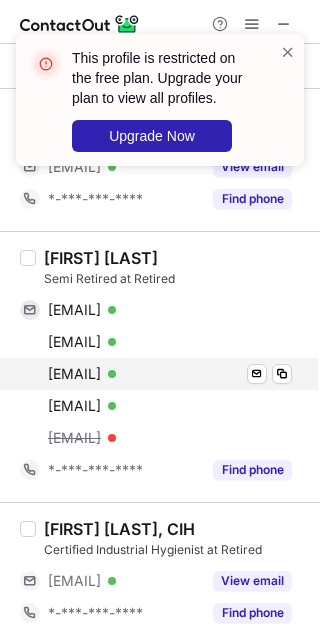 click on "katten_janzon@hotmail.com" at bounding box center (74, 374) 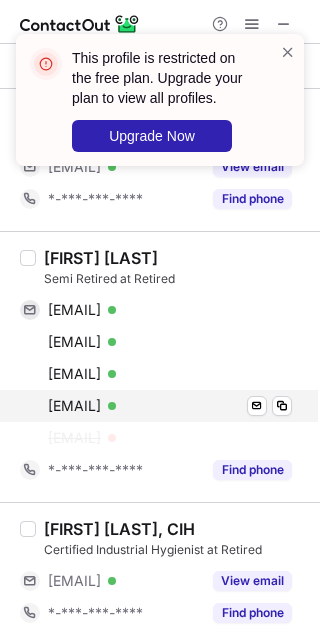 click on "mzalegowski@aol.com" at bounding box center [74, 406] 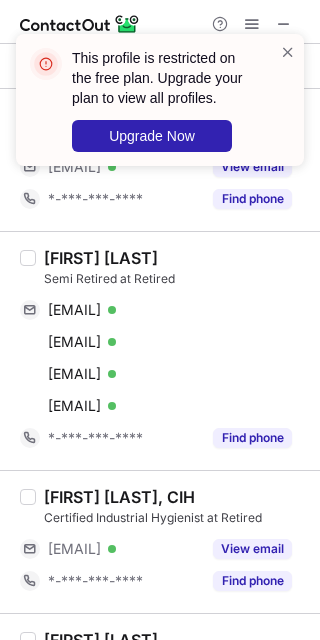 click on "Consuelo Avila-Ramsey, CIH" at bounding box center (119, 497) 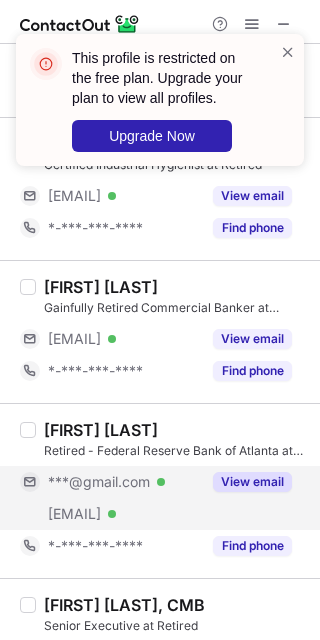 scroll, scrollTop: 2145, scrollLeft: 0, axis: vertical 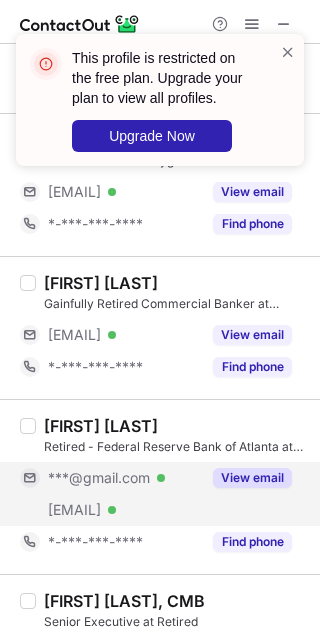 click on "***@gmail.com" at bounding box center [99, 478] 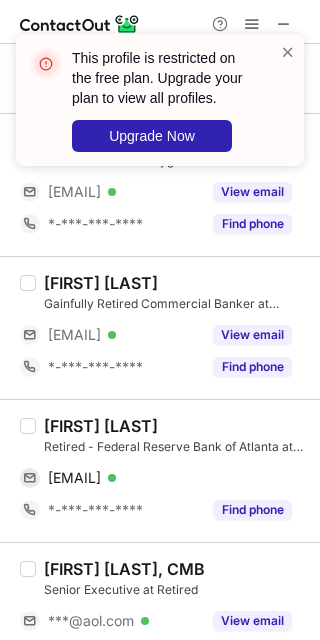 click on "David Barnes Retired - Federal Reserve Bank of Atlanta at Retired ldavidbarnes@gmail.com Verified Send email Copy *-***-***-**** Find phone" at bounding box center (160, 470) 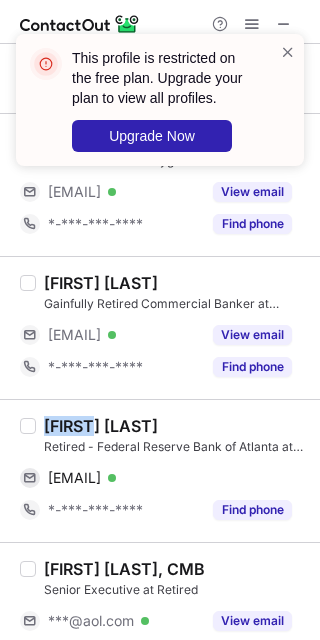 click on "David Barnes Retired - Federal Reserve Bank of Atlanta at Retired ldavidbarnes@gmail.com Verified Send email Copy *-***-***-**** Find phone" at bounding box center [160, 470] 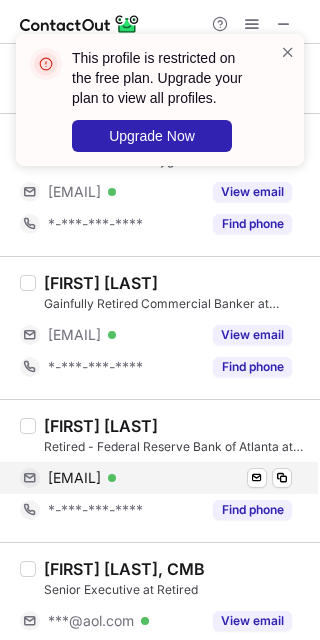 drag, startPoint x: 164, startPoint y: 482, endPoint x: 176, endPoint y: 482, distance: 12 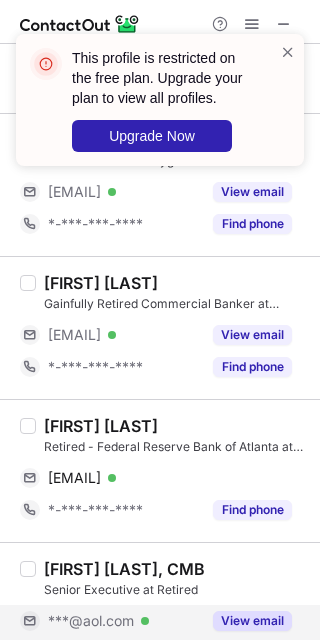 click on "***@aol.com Verified" at bounding box center (124, 621) 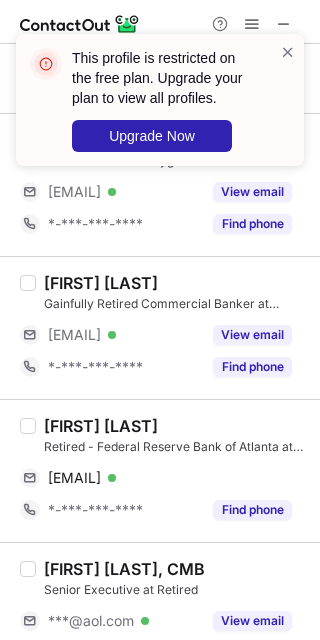 click on "Sara Campbell Taylor, CMB" at bounding box center [124, 569] 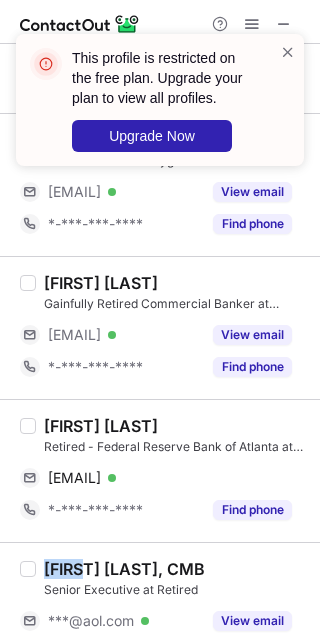 click on "Sara Campbell Taylor, CMB" at bounding box center [124, 569] 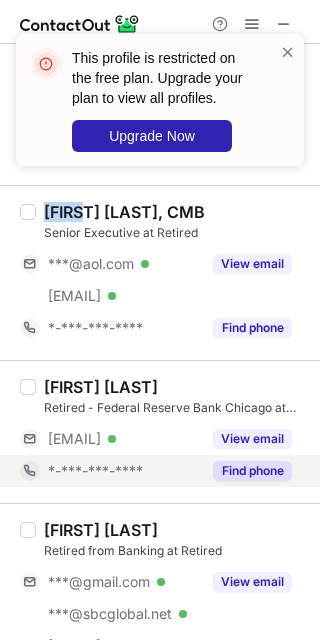 scroll, scrollTop: 2592, scrollLeft: 0, axis: vertical 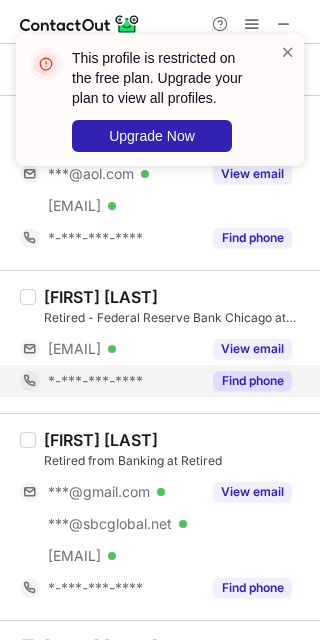 click on "***@gmail.com" at bounding box center [99, 492] 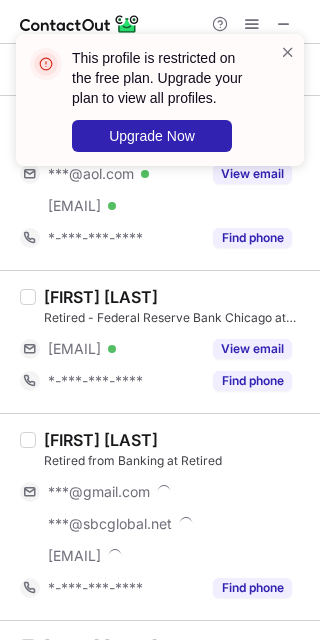 click on "Raquel Castro" at bounding box center [101, 440] 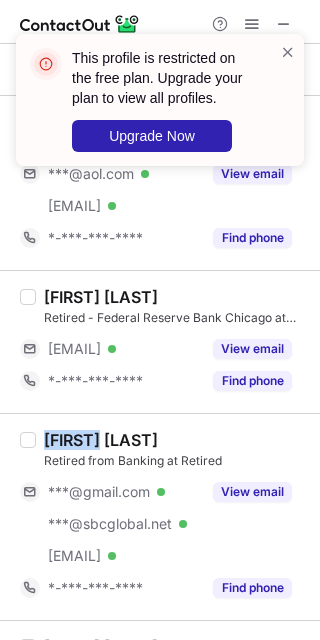 click on "Raquel Castro" at bounding box center (101, 440) 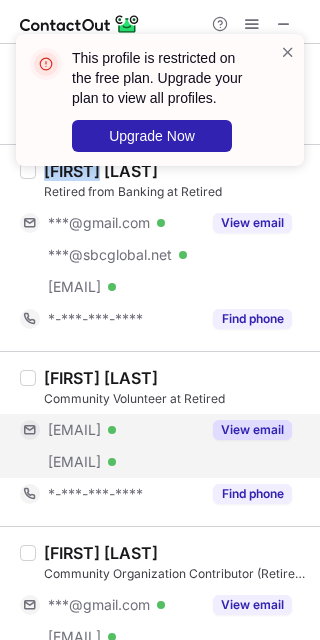 scroll, scrollTop: 2950, scrollLeft: 0, axis: vertical 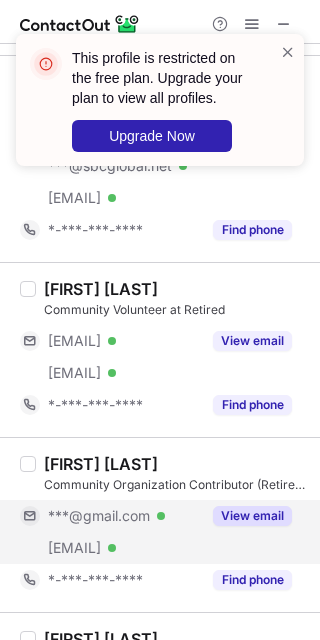 click on "***@gmail.com" at bounding box center (99, 516) 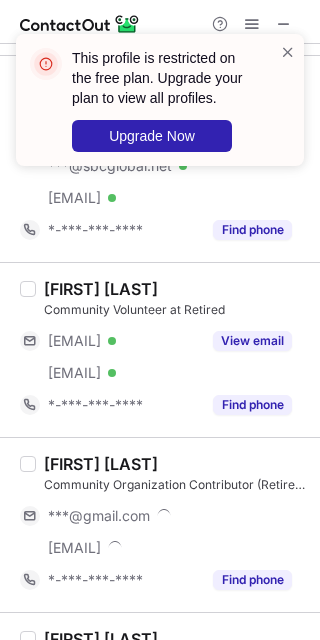 click on "John Terry" at bounding box center (101, 464) 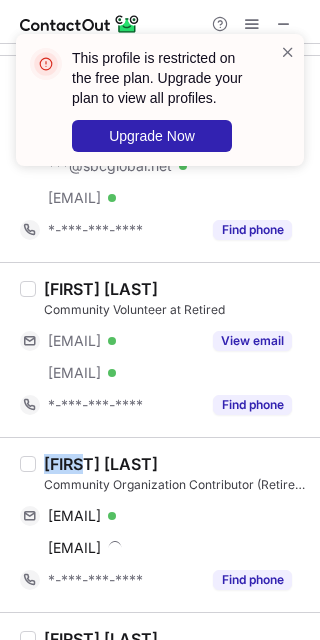 click on "John Terry" at bounding box center [101, 464] 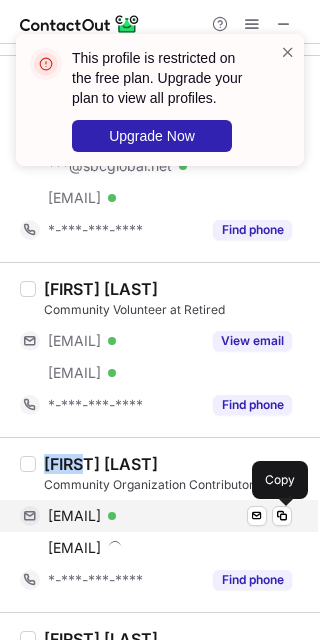 copy on "John" 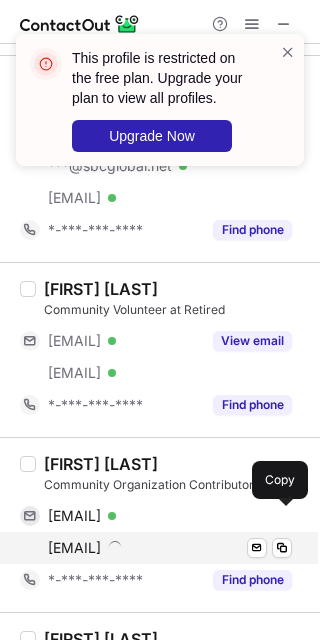drag, startPoint x: 133, startPoint y: 518, endPoint x: 205, endPoint y: 537, distance: 74.46476 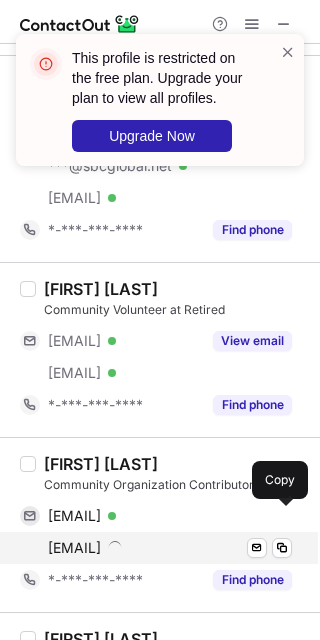click on "kalonjikalala@gmail.com" at bounding box center [74, 516] 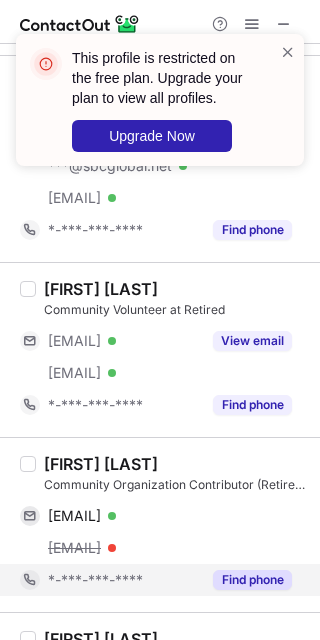 click on "*-***-***-****" at bounding box center [95, 580] 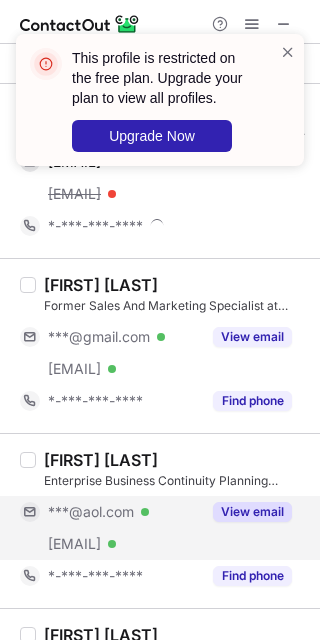 scroll, scrollTop: 3308, scrollLeft: 0, axis: vertical 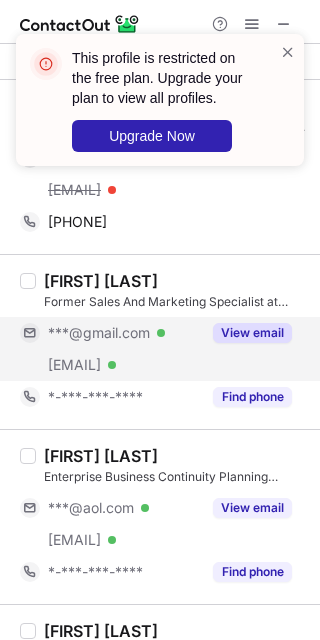 click on "***@gmail.com" at bounding box center (99, 333) 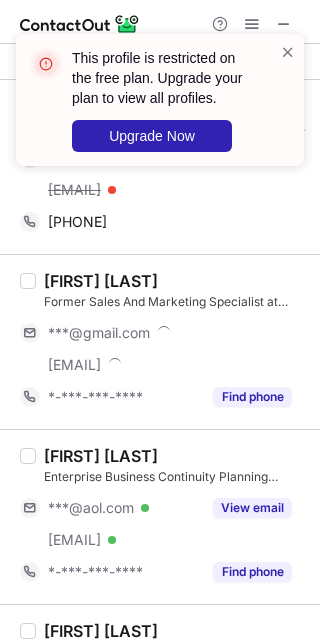 click on "Craig Chiello" at bounding box center [101, 281] 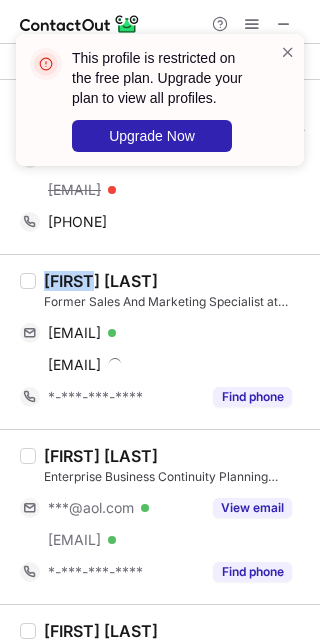 click on "Craig Chiello" at bounding box center (101, 281) 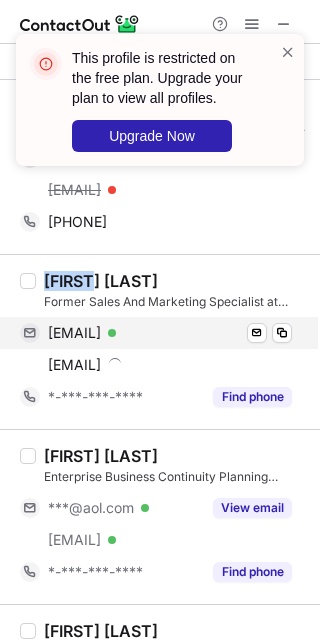copy on "Craig" 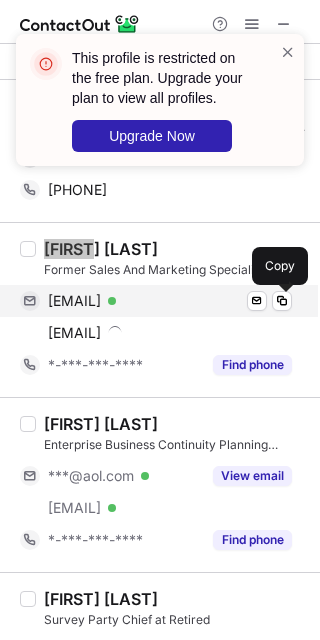 click on "craigchiello@gmail.com" at bounding box center (74, 301) 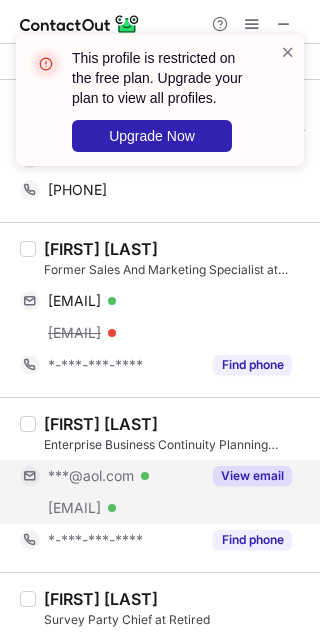 drag, startPoint x: 123, startPoint y: 475, endPoint x: 115, endPoint y: 467, distance: 11.313708 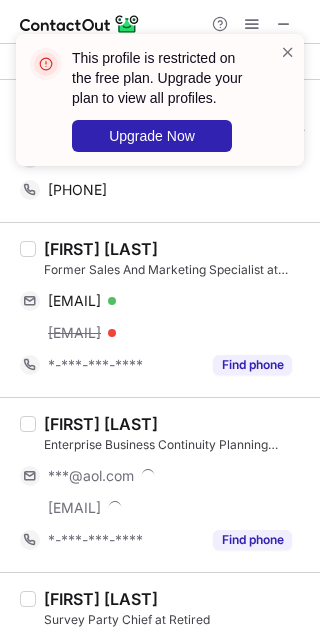 click on "Robin Hitt Enterprise Business Continuity Planning Manager at Retired ***@aol.com ***@friendlyhillsbank.com *-***-***-**** Find phone" at bounding box center (160, 484) 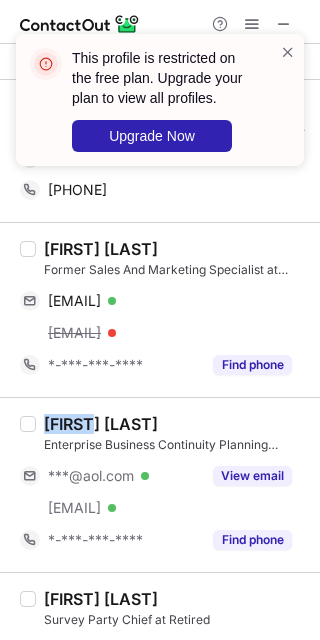 click on "Robin Hitt Enterprise Business Continuity Planning Manager at Retired ***@aol.com Verified ***@friendlyhillsbank.com Verified View email *-***-***-**** Find phone" at bounding box center [160, 484] 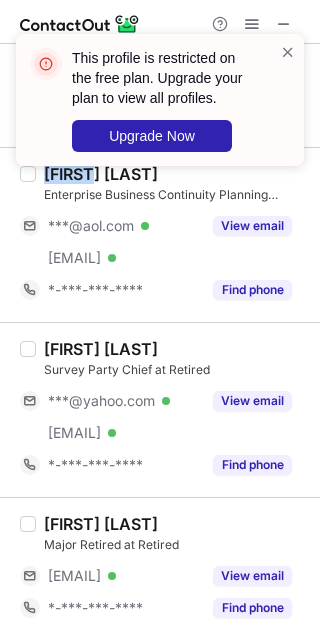 scroll, scrollTop: 3566, scrollLeft: 0, axis: vertical 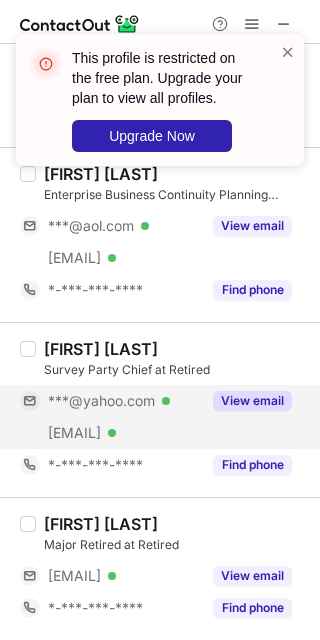 click on "***@yahoo.com" at bounding box center (101, 401) 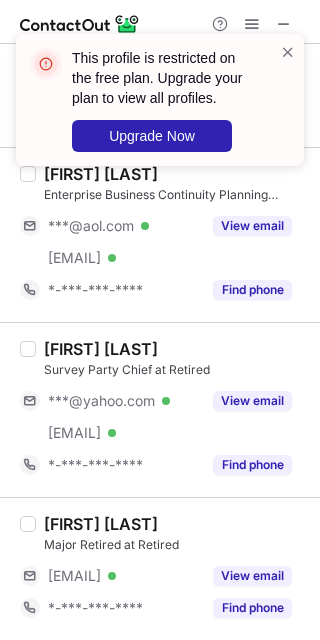 click on "Survey Party Chief at Retired" at bounding box center [176, 370] 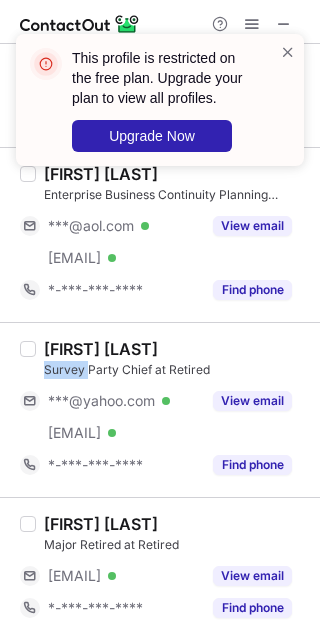 click on "Survey Party Chief at Retired" at bounding box center [176, 370] 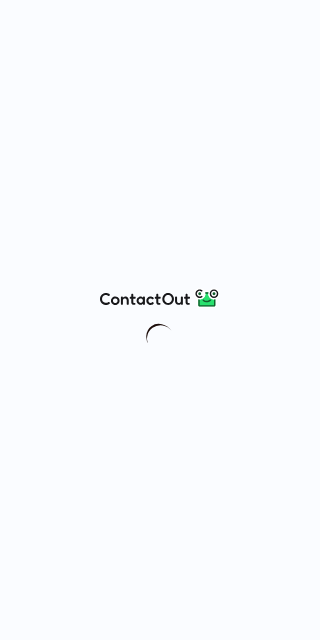 scroll, scrollTop: 0, scrollLeft: 0, axis: both 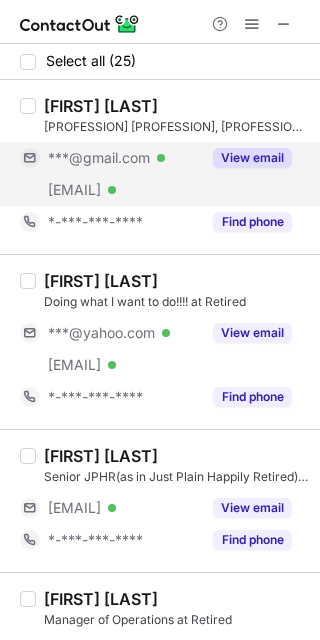 drag, startPoint x: 153, startPoint y: 163, endPoint x: 124, endPoint y: 159, distance: 29.274563 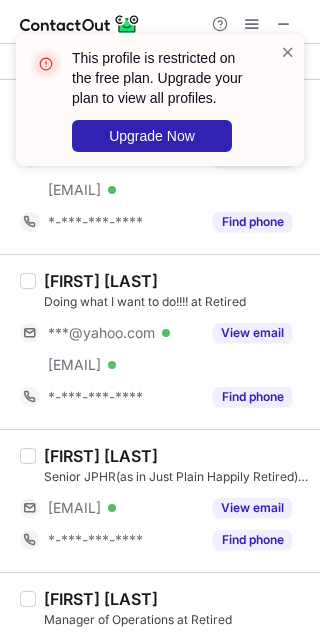 click on "This profile is restricted on the free plan. Upgrade your plan to view all profiles. Upgrade Now" at bounding box center [160, 108] 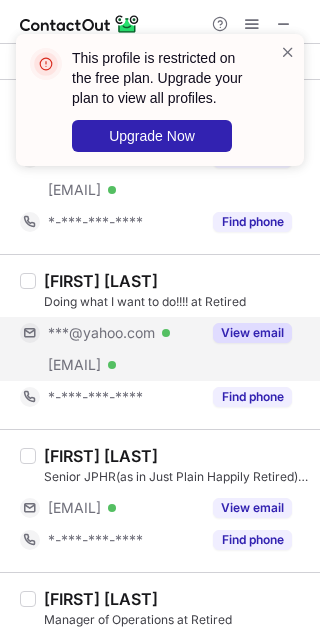 scroll, scrollTop: 89, scrollLeft: 0, axis: vertical 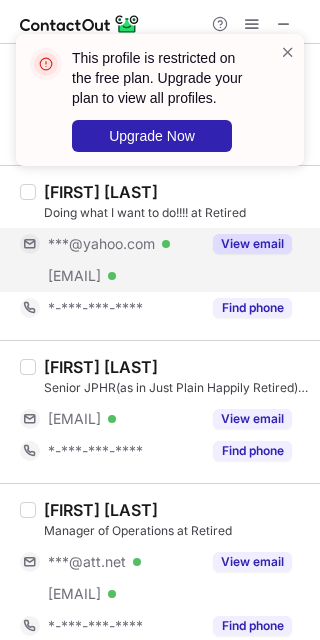 click on "***@yahoo.com" at bounding box center [101, 244] 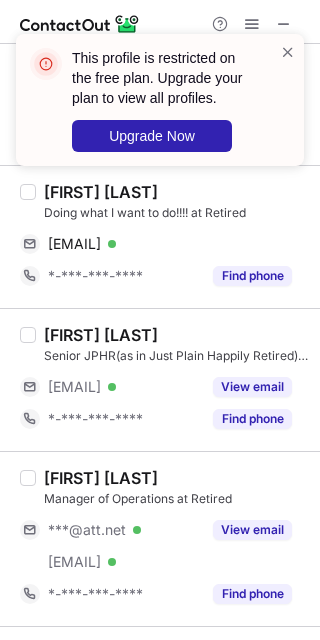 click on "This profile is restricted on the free plan. Upgrade your plan to view all profiles. Upgrade Now" at bounding box center [160, 108] 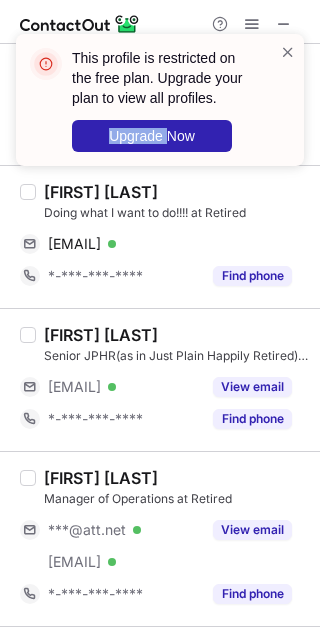 click on "This profile is restricted on the free plan. Upgrade your plan to view all profiles. Upgrade Now" at bounding box center (160, 108) 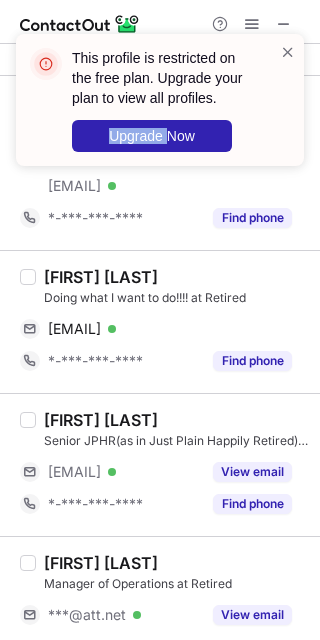 scroll, scrollTop: 0, scrollLeft: 0, axis: both 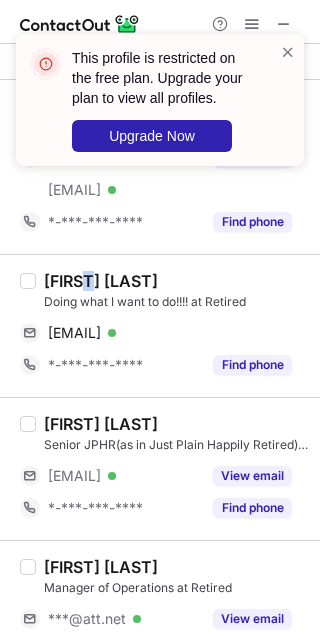 click on "[FIRST] [LAST]" at bounding box center [101, 281] 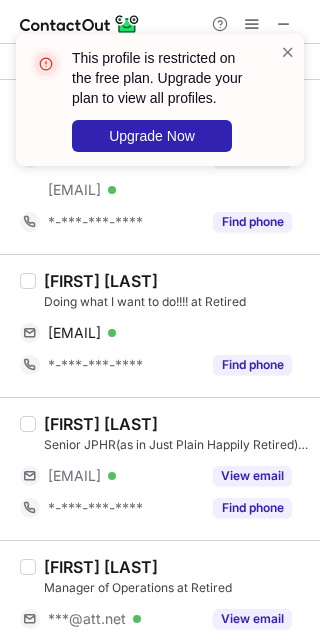 click on "[FIRST] [LAST]" at bounding box center [101, 281] 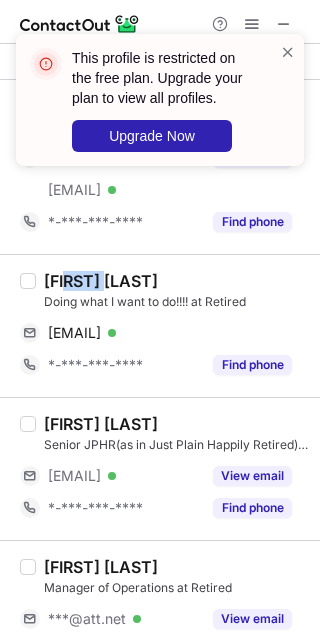 click on "[FIRST] [LAST]" at bounding box center [101, 281] 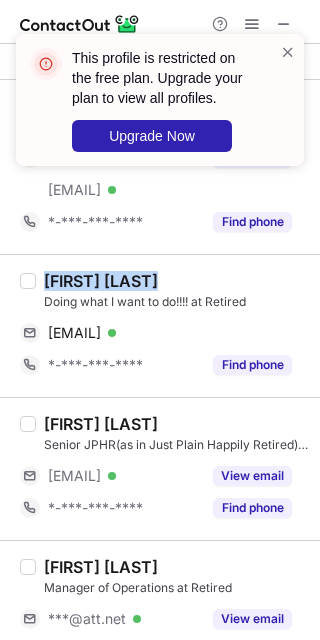 click on "[FIRST] [LAST]" at bounding box center (101, 281) 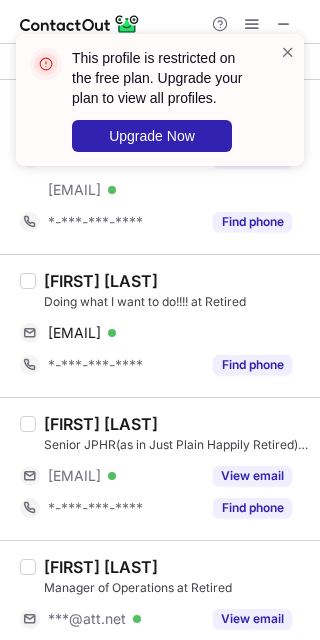click on "[FIRST] [LAST]" at bounding box center [101, 281] 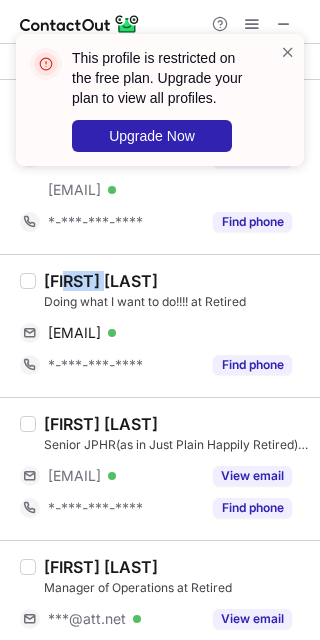 click on "[FIRST] [LAST]" at bounding box center (101, 281) 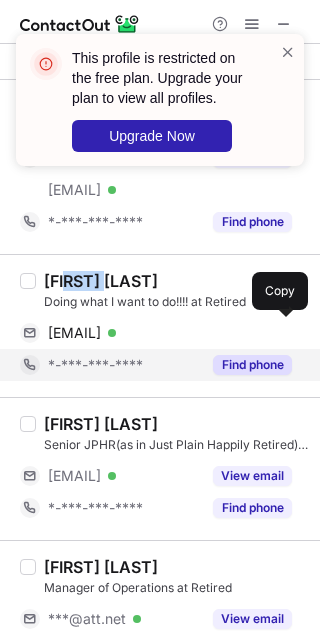 drag, startPoint x: 163, startPoint y: 325, endPoint x: 191, endPoint y: 355, distance: 41.036568 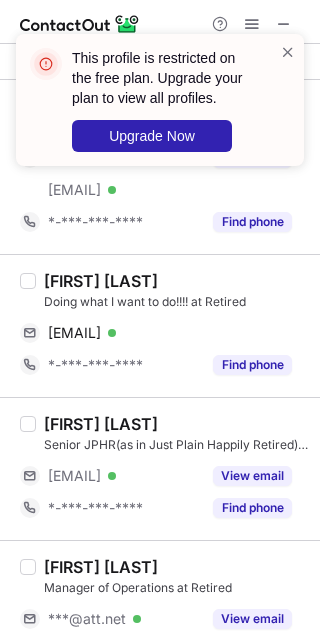click on "[FIRST] [LAST]" at bounding box center [176, 424] 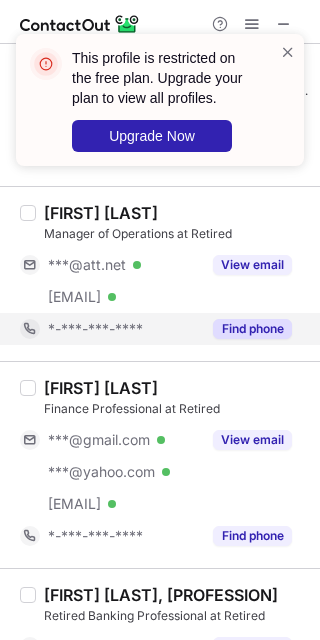 scroll, scrollTop: 357, scrollLeft: 0, axis: vertical 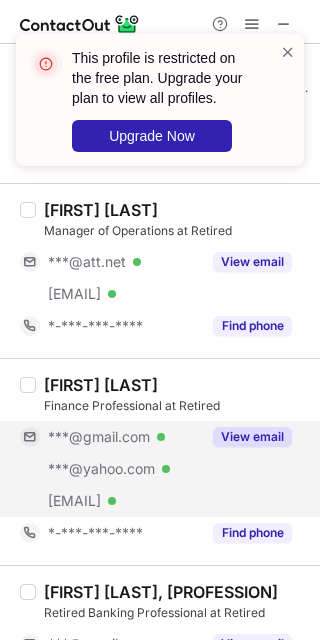 click on "***@gmail.com" at bounding box center (99, 437) 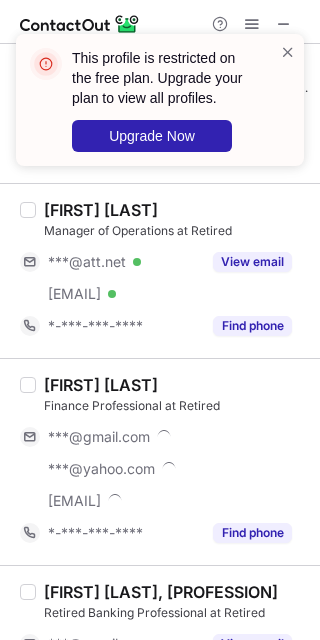 click on "[FIRST] [LAST]" at bounding box center [101, 385] 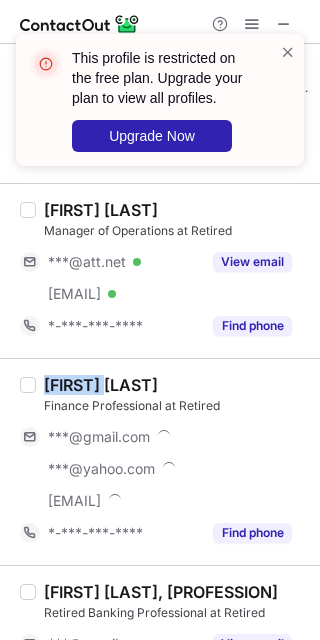 click on "[FIRST] [LAST]" at bounding box center [101, 385] 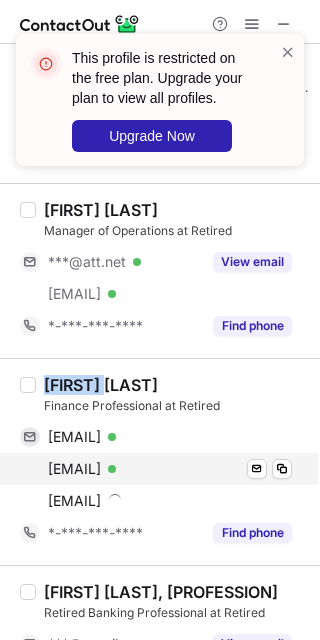 copy on "[FIRST]" 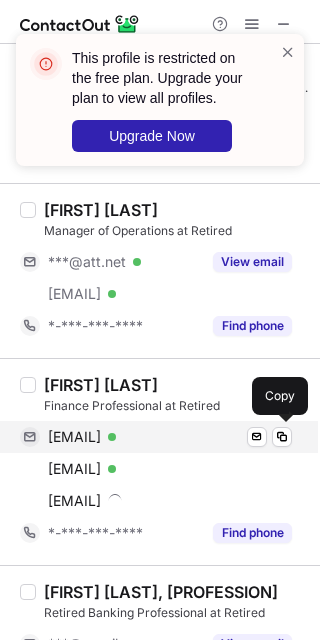 click on "[EMAIL]" at bounding box center (74, 437) 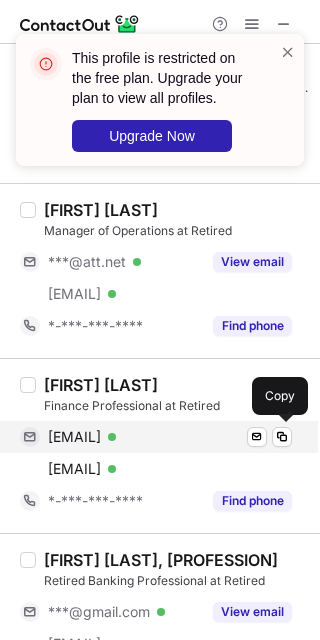 click on "theresacokeefe@gmail.com" at bounding box center (74, 437) 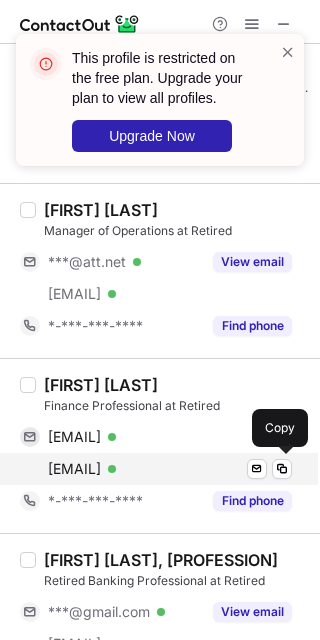 click on "tcarana@yahoo.com" at bounding box center [74, 469] 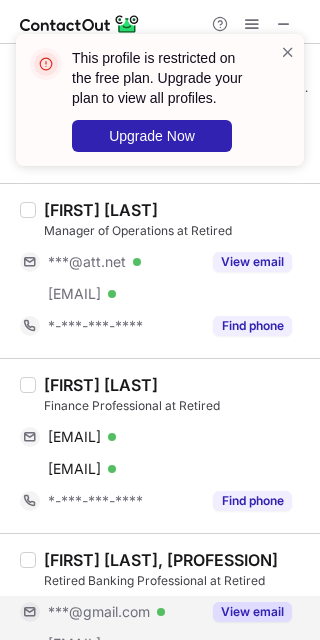 click on "***@gmail.com" at bounding box center (99, 612) 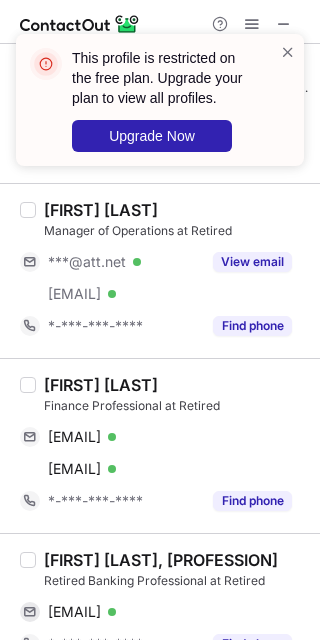 click on "Rob Denecker, CFA" at bounding box center (161, 560) 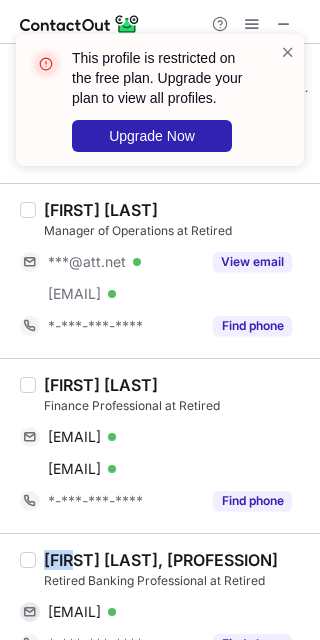 click on "Rob Denecker, CFA" at bounding box center [161, 560] 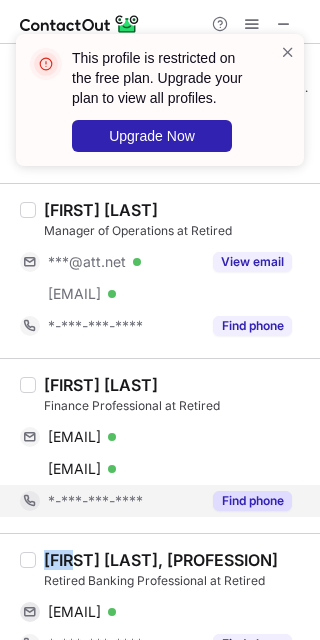 copy on "Rob" 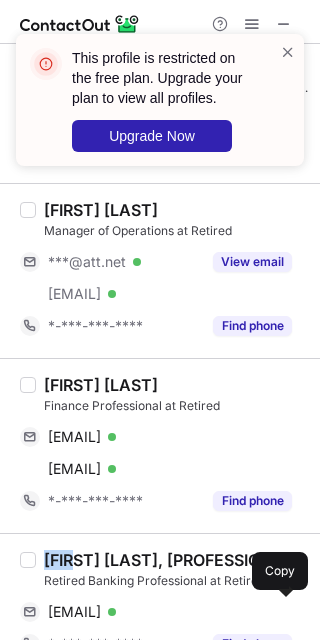 drag, startPoint x: 100, startPoint y: 614, endPoint x: 243, endPoint y: 545, distance: 158.77657 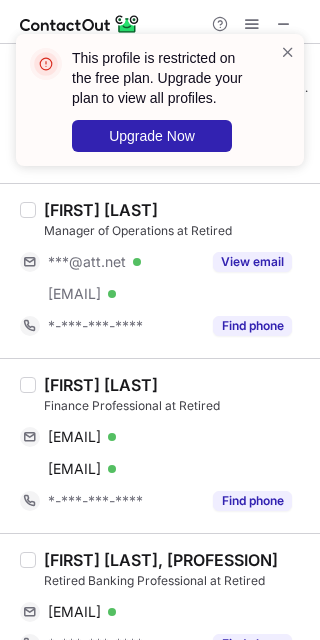 click on "Rob Denecker, CFA Retired Banking Professional at Retired robdenecker@gmail.com Verified Send email Copy *-***-***-**** Find phone" at bounding box center (160, 604) 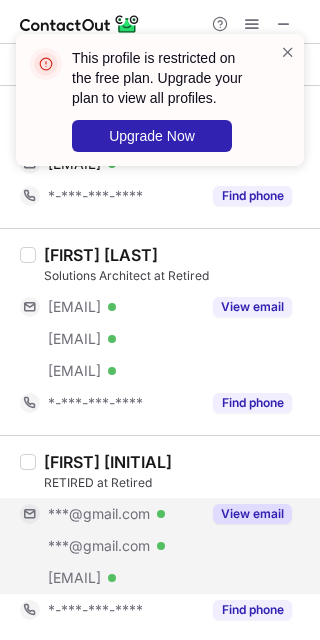 scroll, scrollTop: 804, scrollLeft: 0, axis: vertical 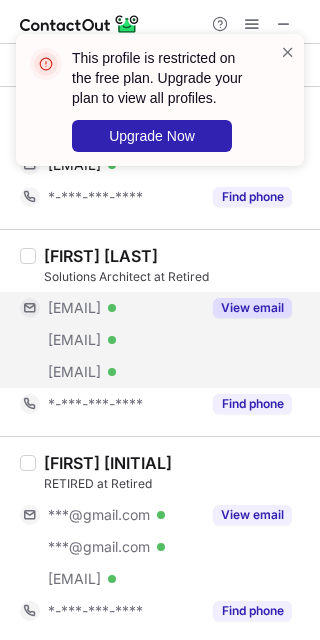 click on "***@msn.com" at bounding box center [74, 308] 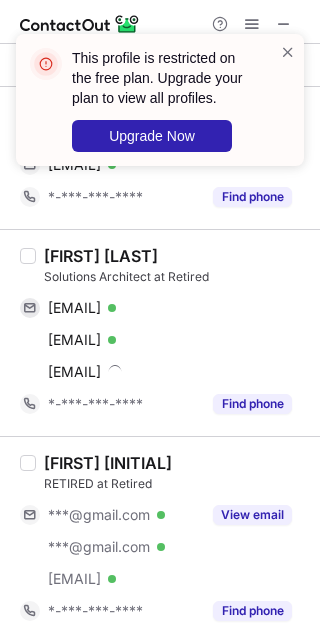 click on "Bryan Barber" at bounding box center [101, 256] 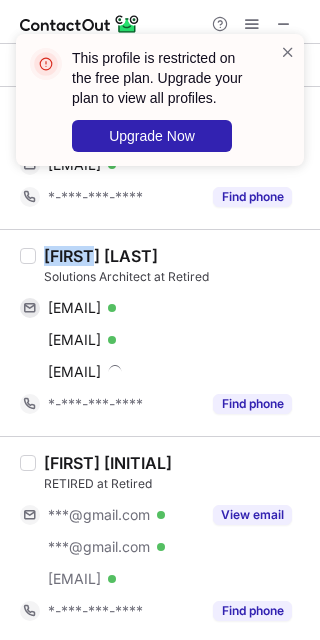 click on "Bryan Barber" at bounding box center (101, 256) 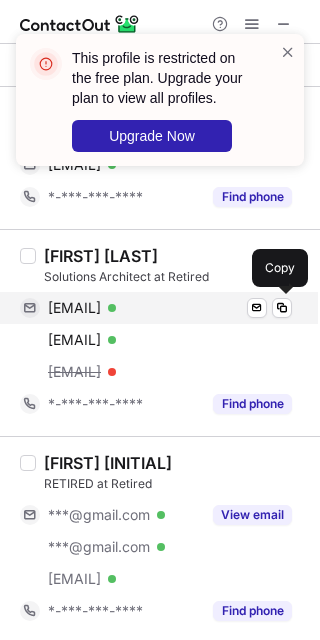 click on "srjohnson313@msn.com" at bounding box center [74, 308] 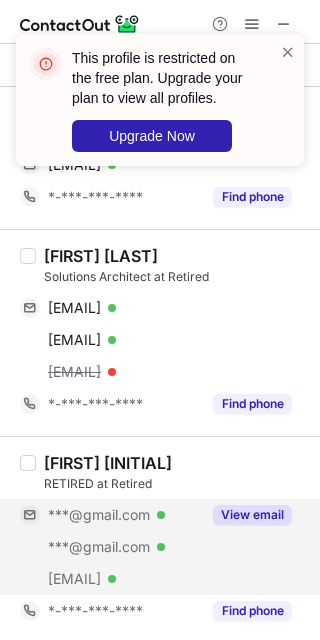 click on "***@gmail.com Verified" at bounding box center [110, 515] 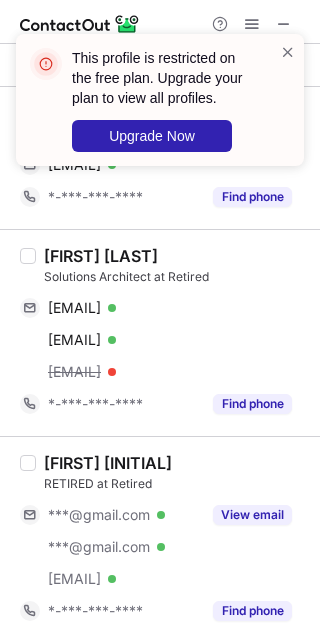 click on "Laura W." at bounding box center (108, 463) 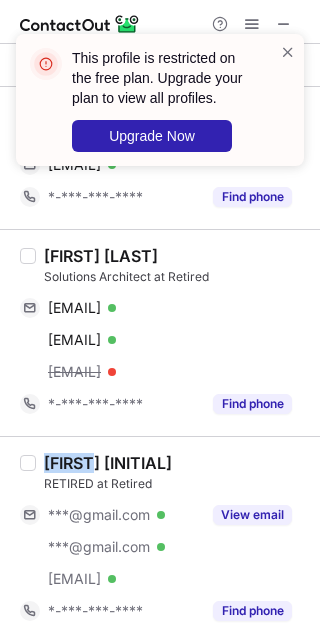 click on "Laura W." at bounding box center [108, 463] 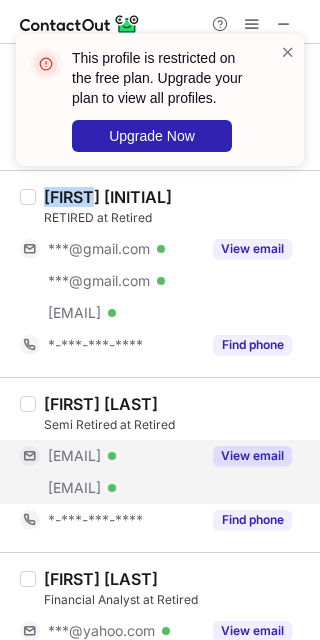 scroll, scrollTop: 1073, scrollLeft: 0, axis: vertical 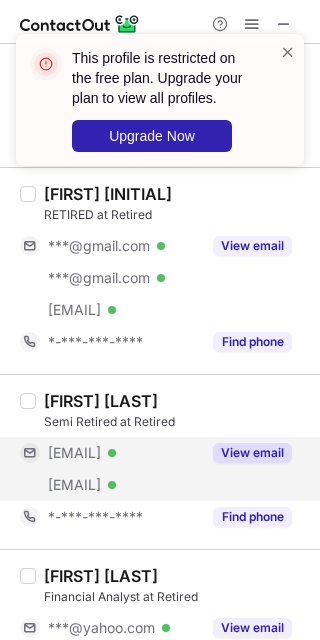 click on "***@msn.com" at bounding box center [74, 453] 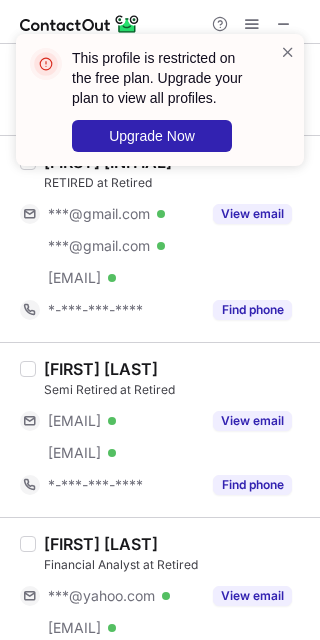 click on "***@msn.com Verified" at bounding box center [110, 421] 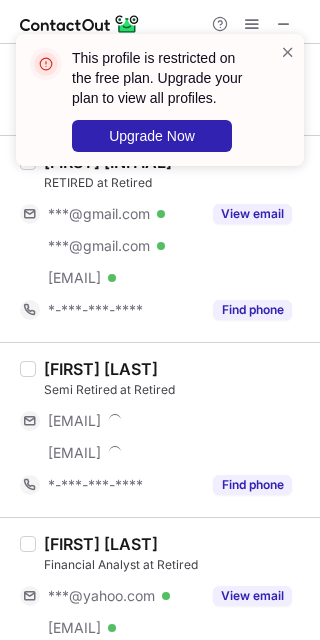 click on "***@msn.com" at bounding box center [156, 421] 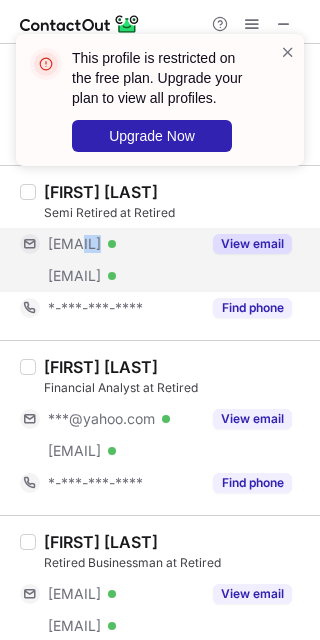 scroll, scrollTop: 1252, scrollLeft: 0, axis: vertical 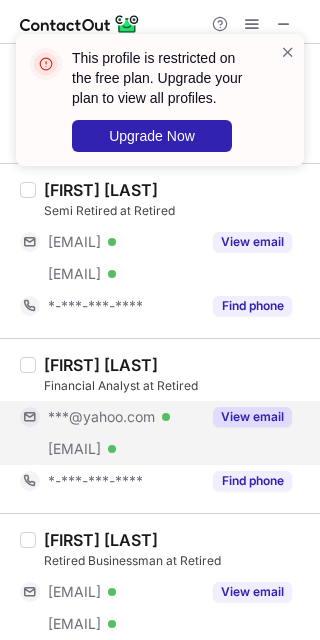 click on "***@yahoo.com" at bounding box center (101, 417) 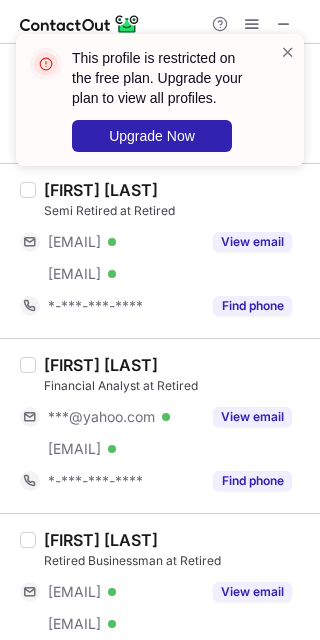 click on "Tommy Glover" at bounding box center (101, 365) 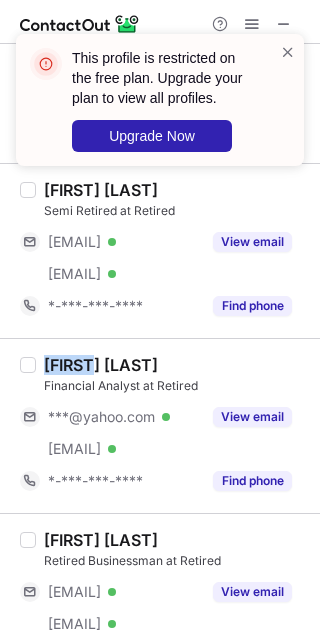 click on "Tommy Glover" at bounding box center (101, 365) 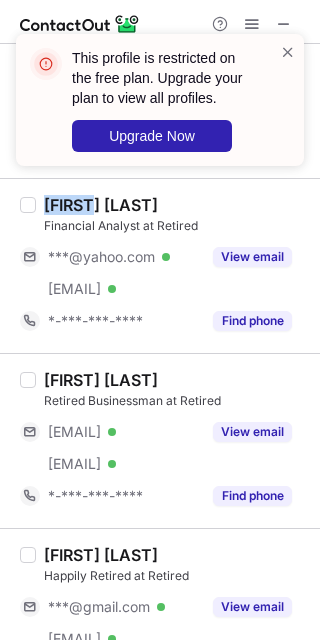 scroll, scrollTop: 1430, scrollLeft: 0, axis: vertical 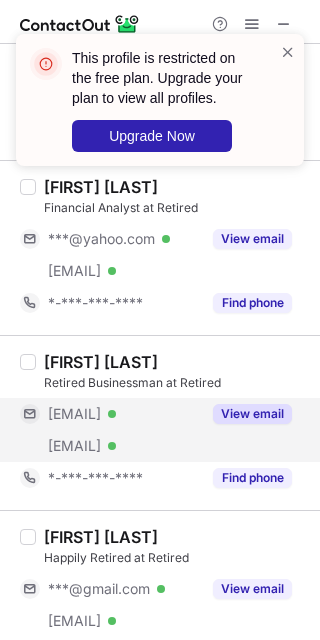 drag, startPoint x: 145, startPoint y: 418, endPoint x: 117, endPoint y: 410, distance: 29.12044 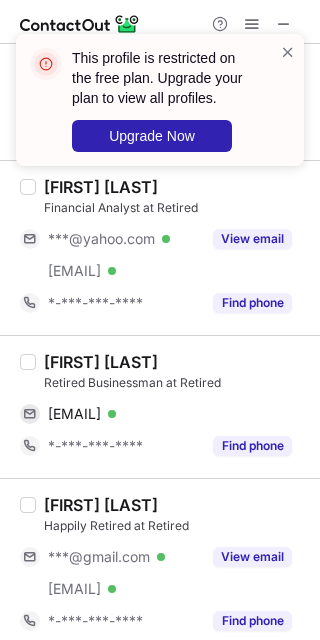 click on "Jeff Graves Retired Businessman at Retired bigred1317@msn.com Verified Send email Copy *-***-***-**** Find phone" at bounding box center (160, 406) 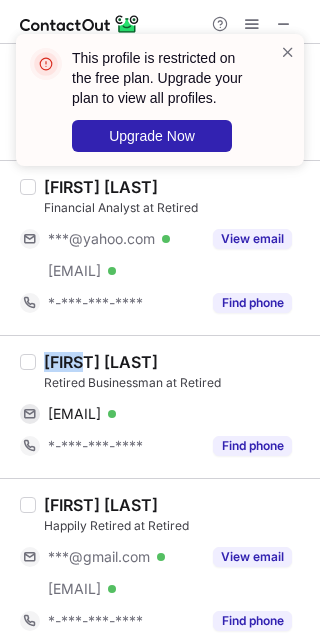 click on "Jeff Graves Retired Businessman at Retired bigred1317@msn.com Verified Send email Copy *-***-***-**** Find phone" at bounding box center (160, 406) 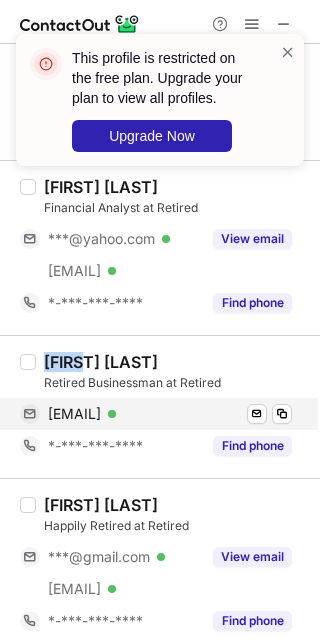 copy on "Jeff" 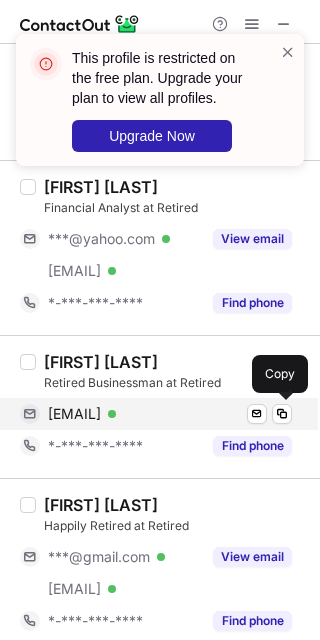 drag, startPoint x: 116, startPoint y: 410, endPoint x: 128, endPoint y: 413, distance: 12.369317 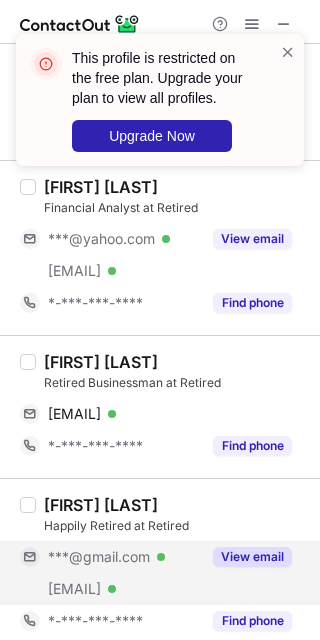 click on "***@gmail.com" at bounding box center [99, 557] 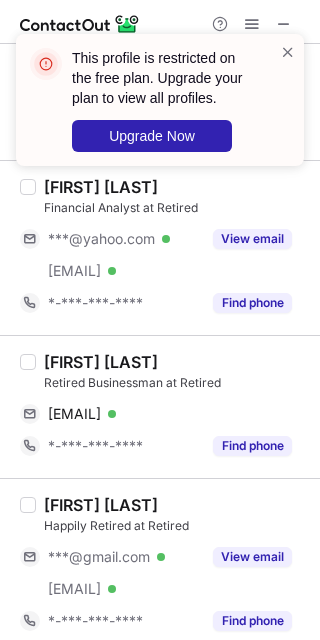 click on "Craig Piontek" at bounding box center (101, 505) 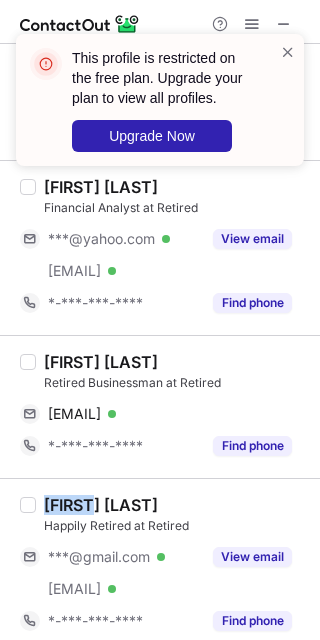 click on "Craig Piontek" at bounding box center (101, 505) 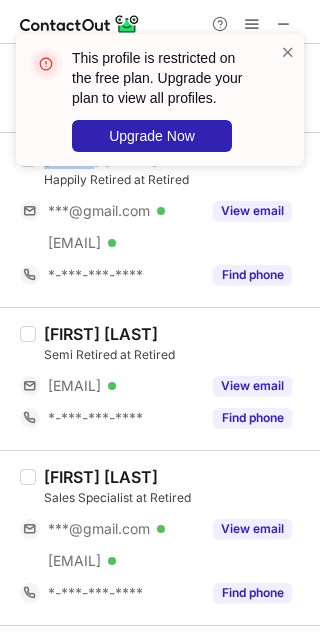 scroll, scrollTop: 1788, scrollLeft: 0, axis: vertical 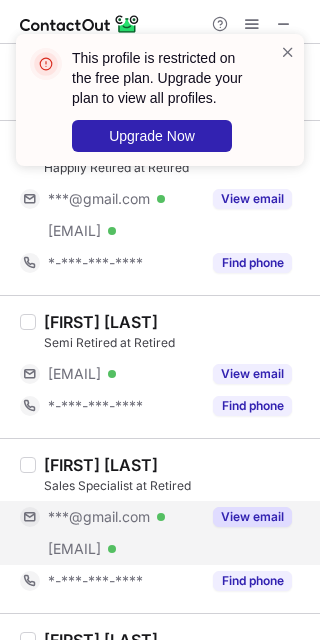 click on "***@gmail.com Verified" at bounding box center (110, 517) 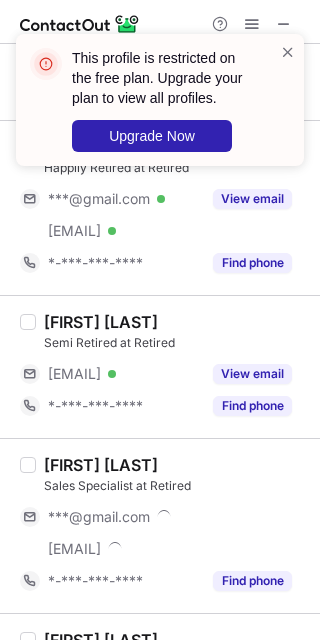 click on "Joe McConkey" at bounding box center (101, 465) 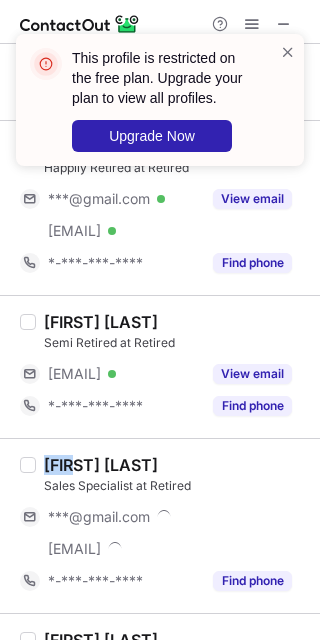 click on "Joe McConkey" at bounding box center [101, 465] 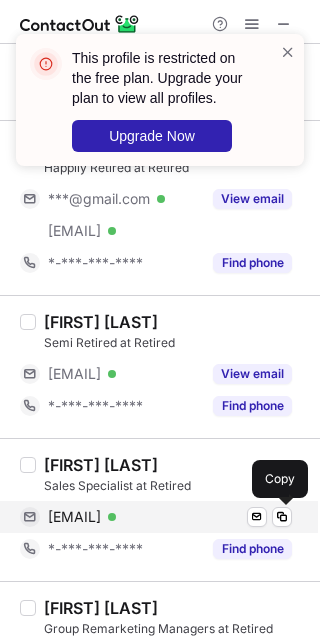 click on "josephmcconkey@gmail.com" at bounding box center [74, 517] 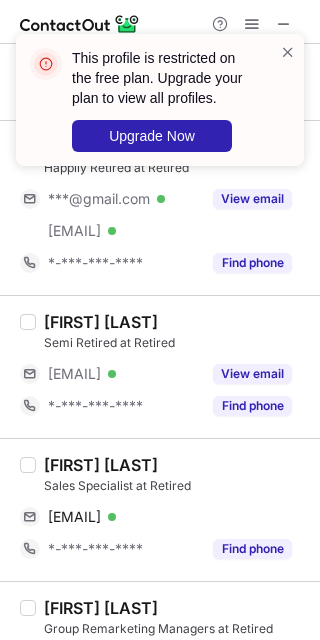 click on "Joe McConkey" at bounding box center (176, 465) 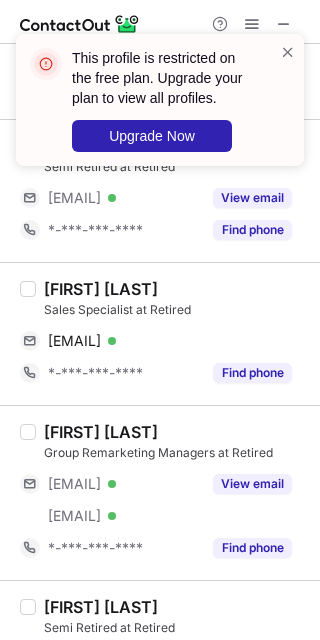 scroll, scrollTop: 1966, scrollLeft: 0, axis: vertical 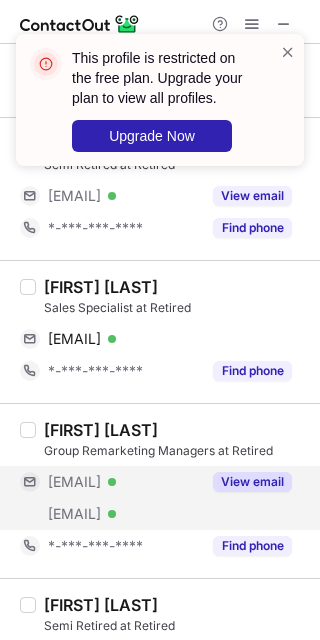 click on "***@verizon.net" at bounding box center (74, 482) 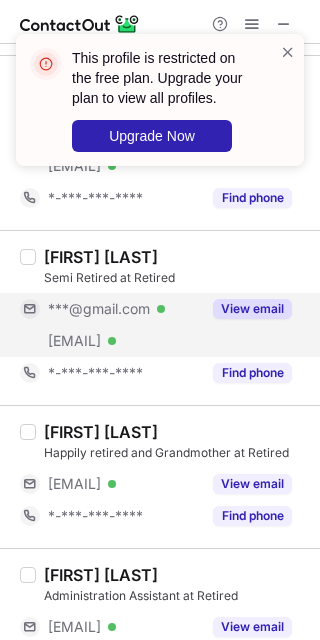 scroll, scrollTop: 2324, scrollLeft: 0, axis: vertical 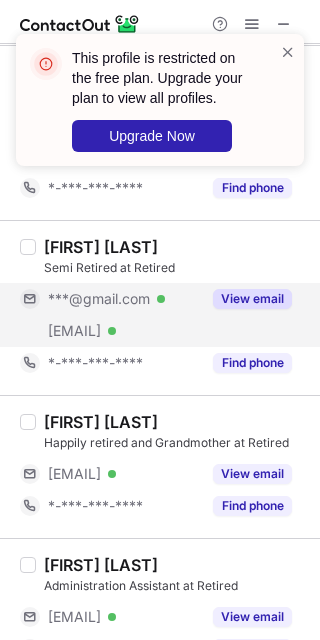 click on "***@gmail.com Verified" at bounding box center [110, 299] 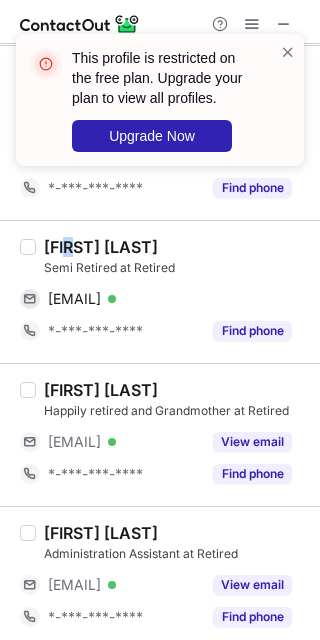 click on "Bryan Wait Semi Retired at Retired bryanwait10@gmail.com Verified Send email Copy *-***-***-**** Find phone" at bounding box center (160, 291) 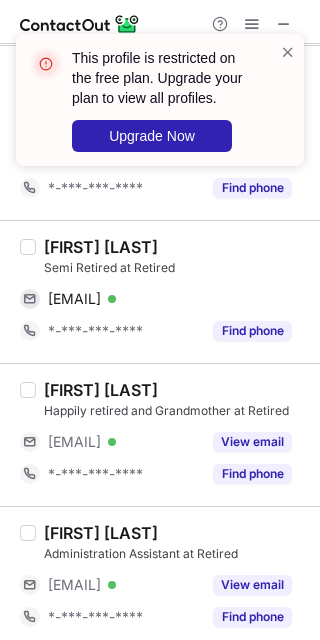 click on "Bryan Wait" at bounding box center [101, 247] 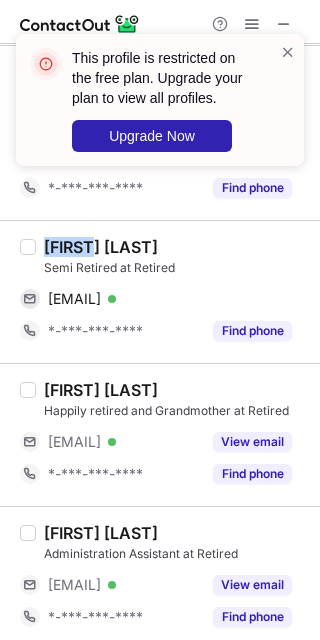 click on "Bryan Wait" at bounding box center [101, 247] 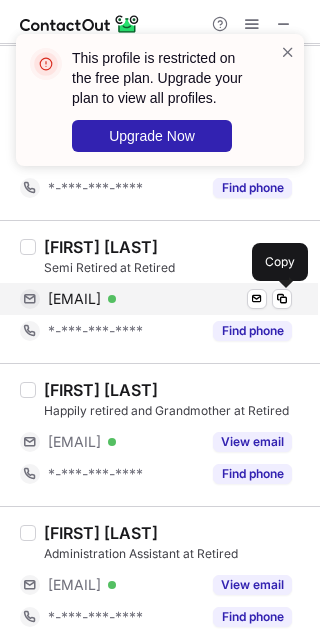 click on "bryanwait10@gmail.com" at bounding box center [74, 299] 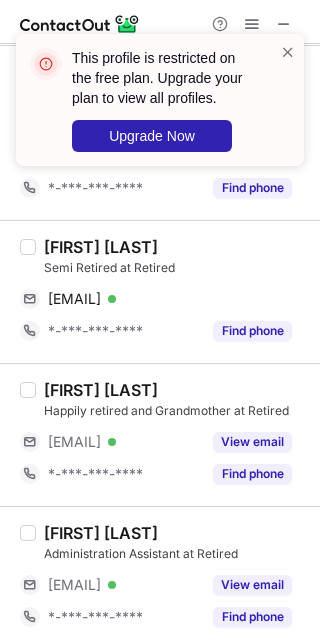 click on "Dianne Ake" at bounding box center [176, 533] 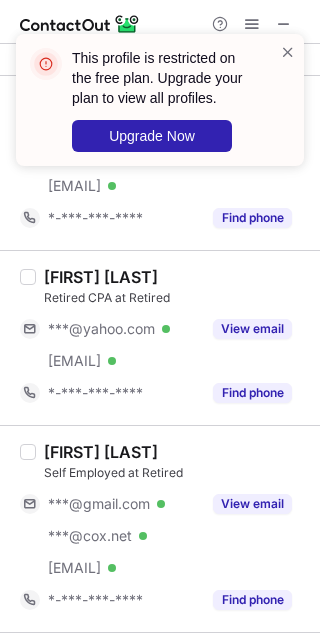 scroll, scrollTop: 3218, scrollLeft: 0, axis: vertical 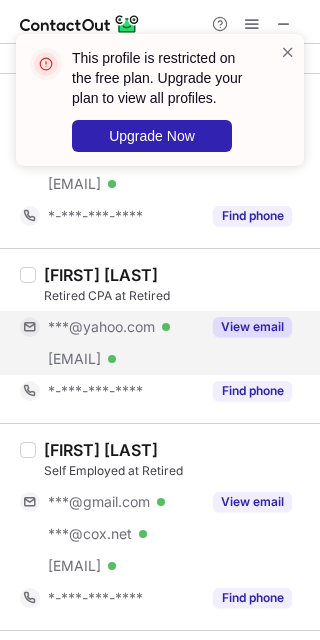 click on "***@yahoo.com Verified" at bounding box center [110, 327] 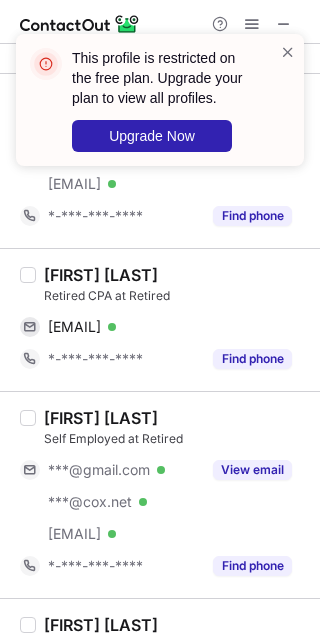 click on "Melvin Steele" at bounding box center [101, 275] 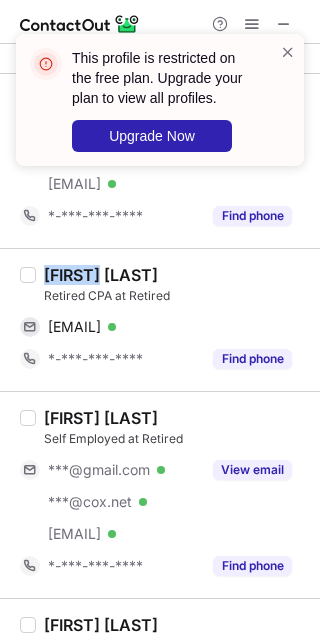 click on "Melvin Steele" at bounding box center (101, 275) 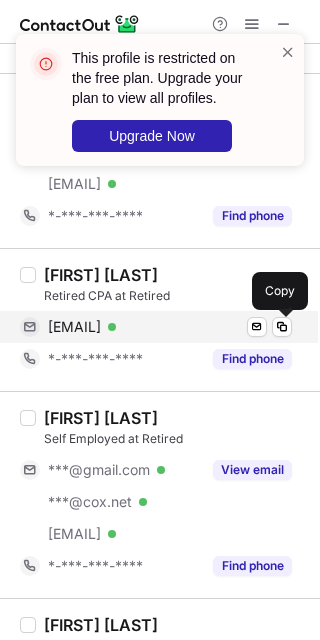 click on "msteele3@yahoo.com Verified Send email Copy" at bounding box center [156, 327] 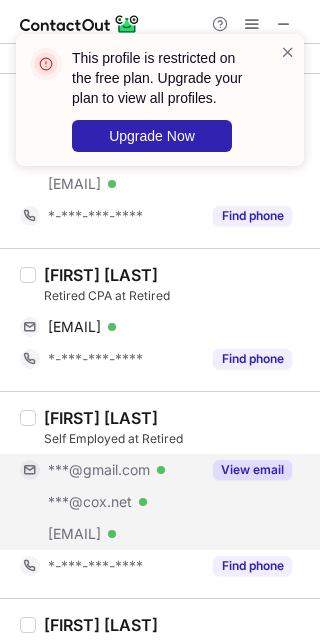 click on "***@gmail.com" at bounding box center (99, 470) 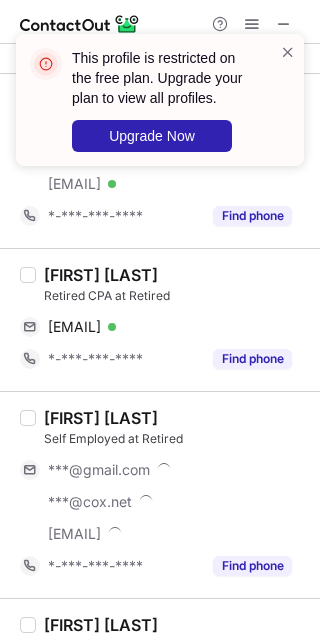 click on "Donald Huntley" at bounding box center (101, 418) 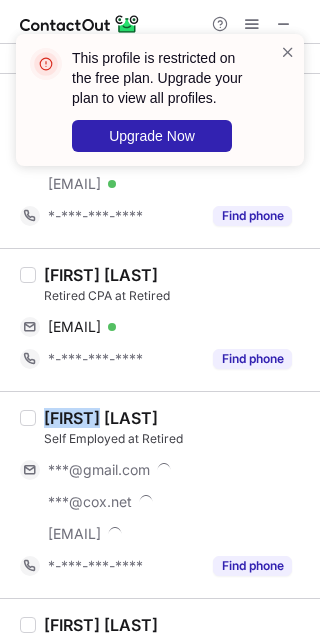 click on "Donald Huntley" at bounding box center [101, 418] 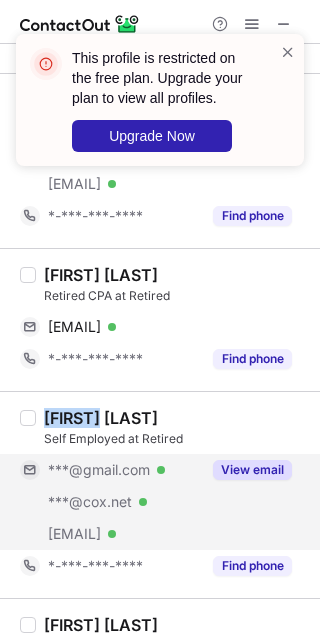 scroll, scrollTop: 3502, scrollLeft: 0, axis: vertical 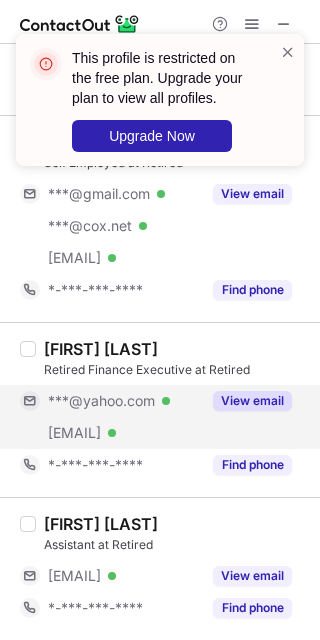 click on "***@yahoo.com Verified" at bounding box center [124, 401] 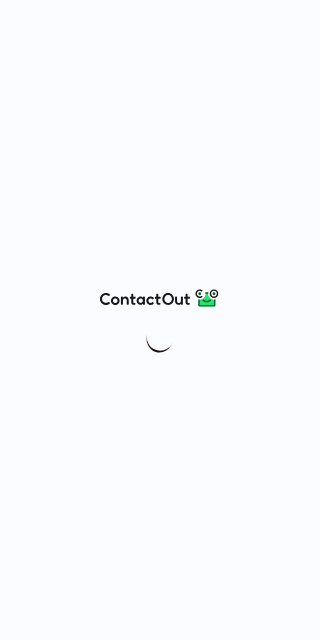 scroll, scrollTop: 0, scrollLeft: 0, axis: both 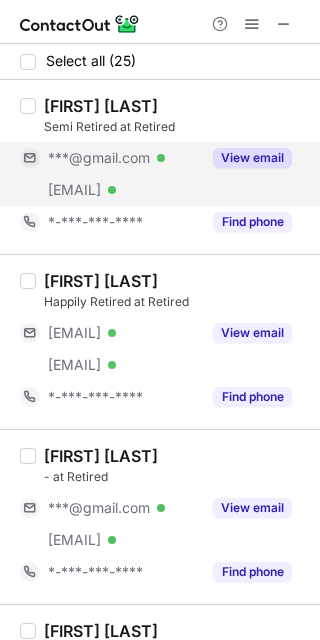 click on "***@gmail.com Verified" at bounding box center [110, 158] 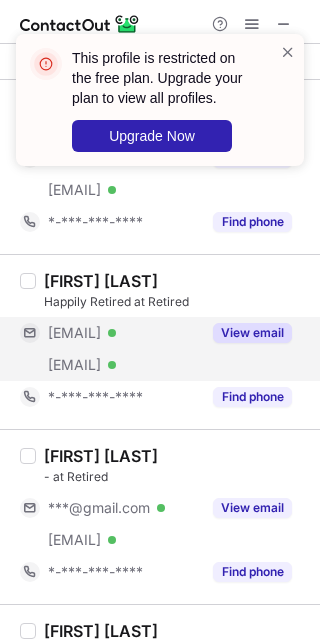 scroll, scrollTop: 178, scrollLeft: 0, axis: vertical 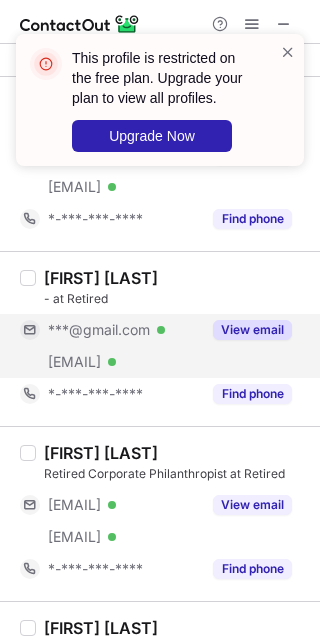 click on "***@gmail.com" at bounding box center [99, 330] 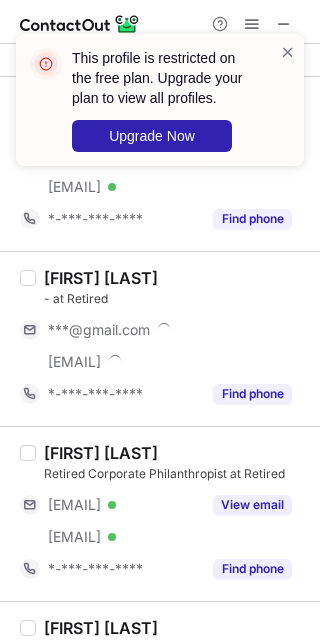 click on "Cathy F Burrows" at bounding box center [101, 278] 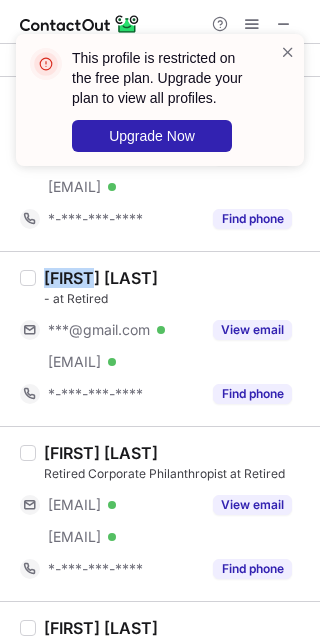 click on "Cathy F Burrows" at bounding box center (101, 278) 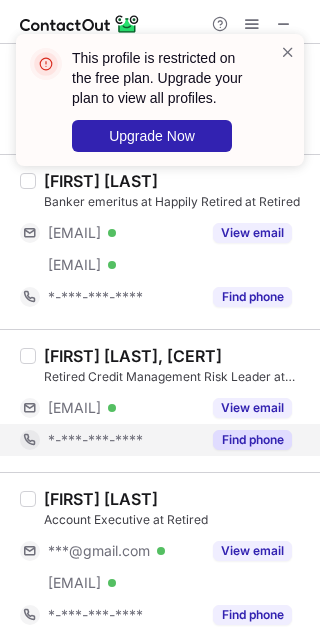 scroll, scrollTop: 714, scrollLeft: 0, axis: vertical 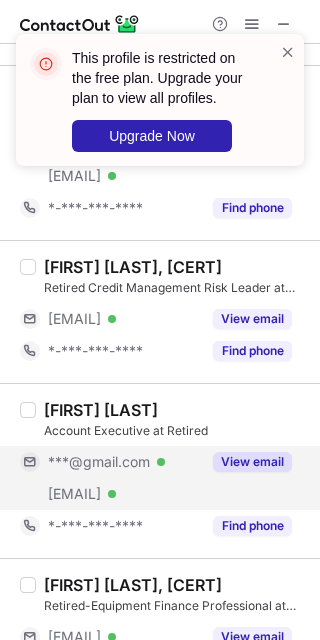 click on "***@gmail.com" at bounding box center [99, 462] 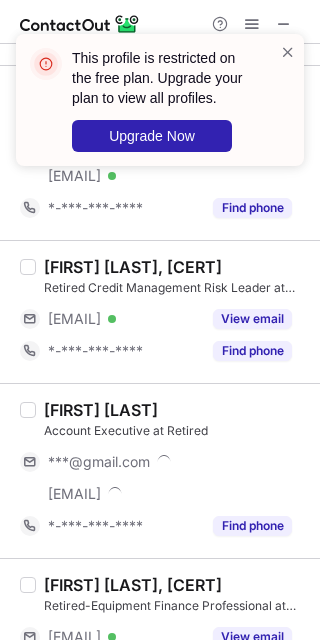 click on "Anne Broederdorf" at bounding box center (101, 410) 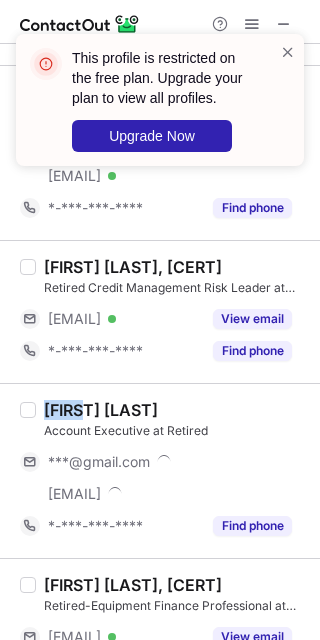 click on "Anne Broederdorf" at bounding box center [101, 410] 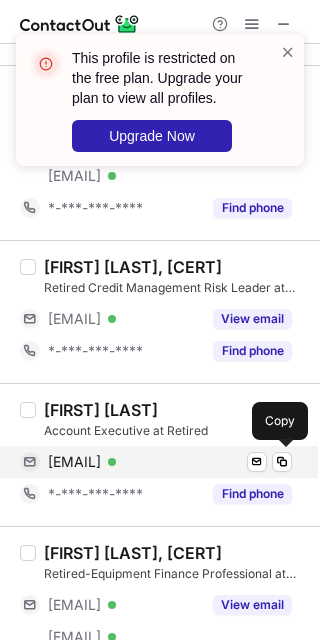 click on "dab11822@gmail.com" at bounding box center [74, 462] 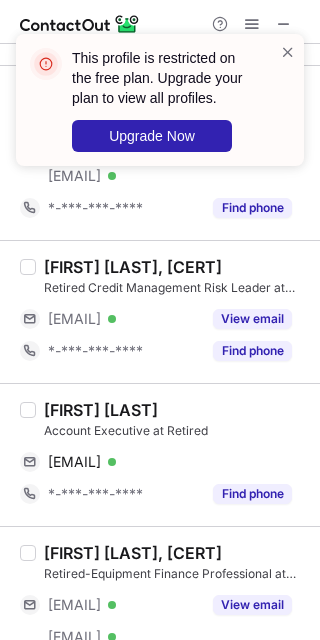 click on "Account Executive at Retired" at bounding box center (176, 431) 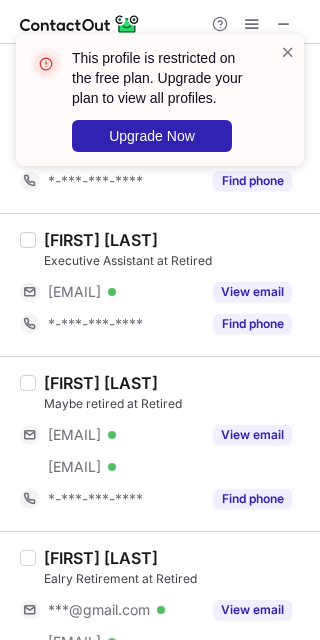 scroll, scrollTop: 1698, scrollLeft: 0, axis: vertical 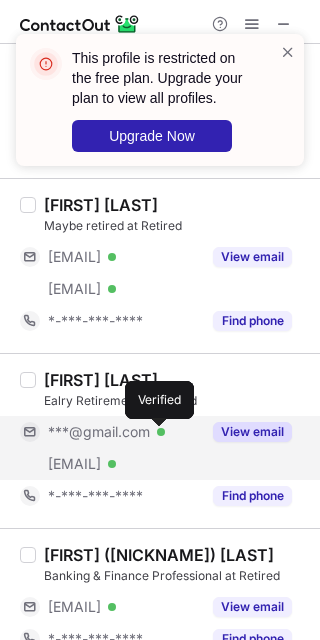 click at bounding box center (161, 432) 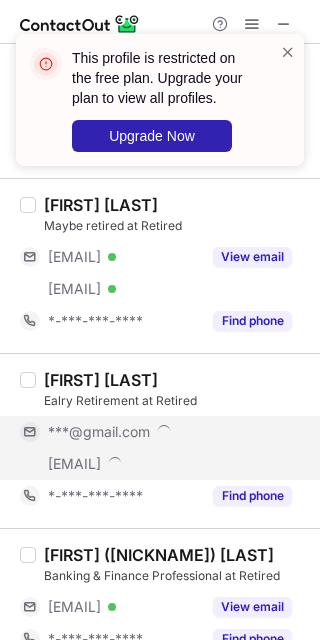 click on "Dave Beshuk" at bounding box center (101, 380) 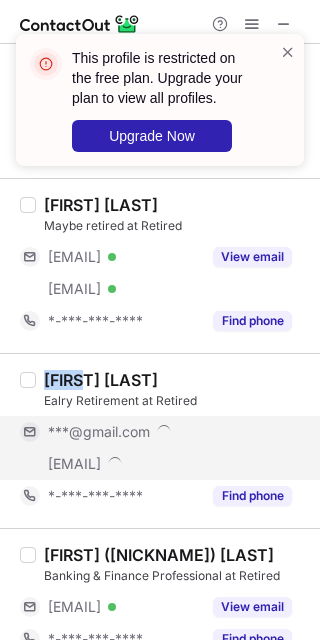 click on "Dave Beshuk" at bounding box center (101, 380) 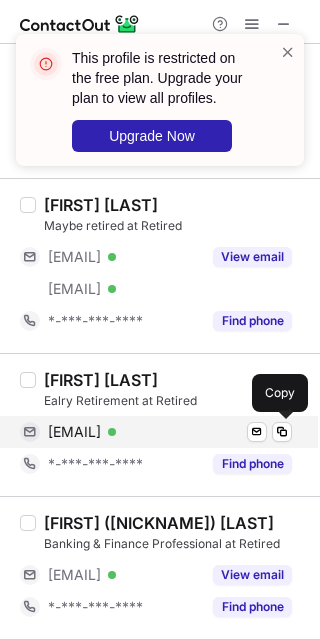 drag, startPoint x: 163, startPoint y: 426, endPoint x: 172, endPoint y: 431, distance: 10.29563 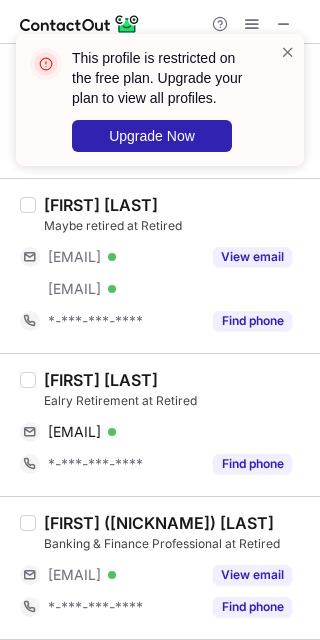 click on "Dave Beshuk" at bounding box center [176, 380] 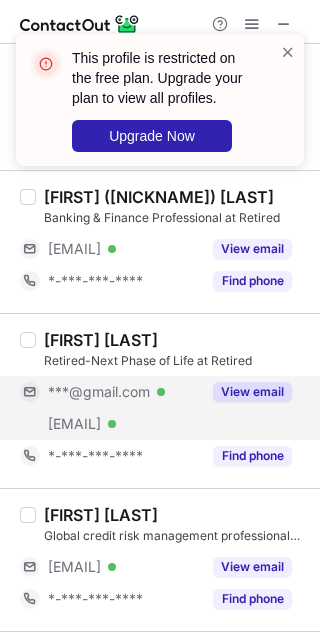 scroll, scrollTop: 2056, scrollLeft: 0, axis: vertical 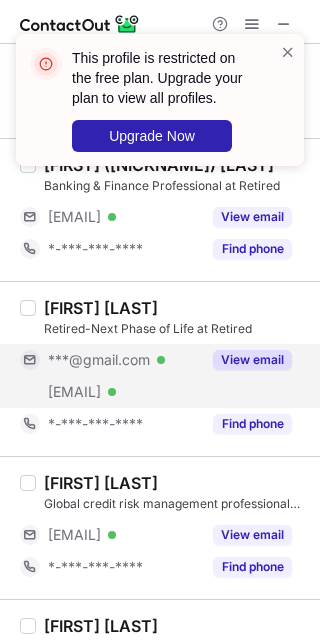 click on "***@gmail.com" at bounding box center (99, 360) 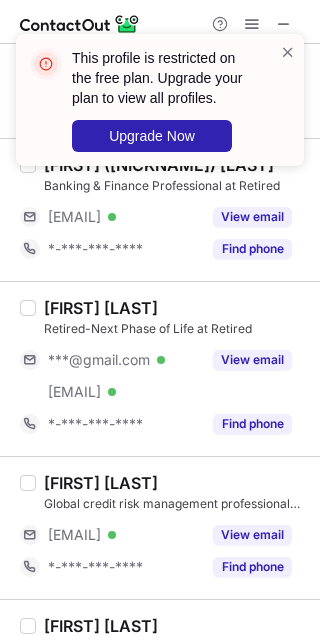 click on "Daniel Telles" at bounding box center [101, 308] 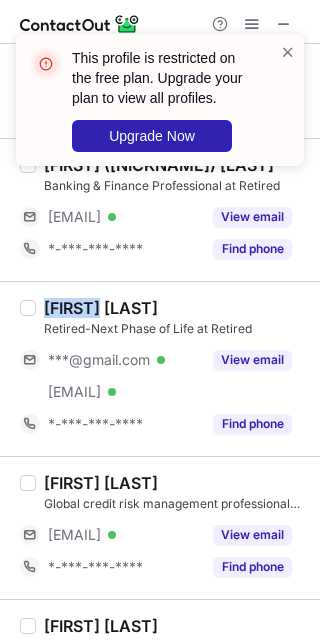 copy on "Daniel" 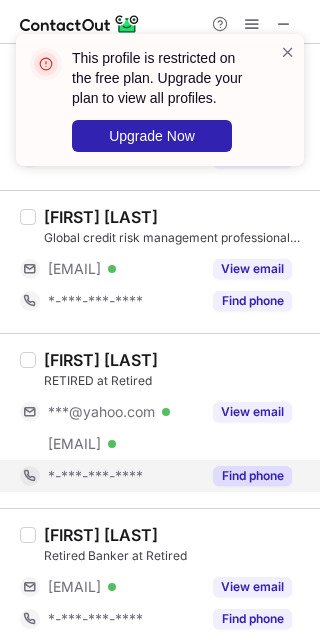 scroll, scrollTop: 2324, scrollLeft: 0, axis: vertical 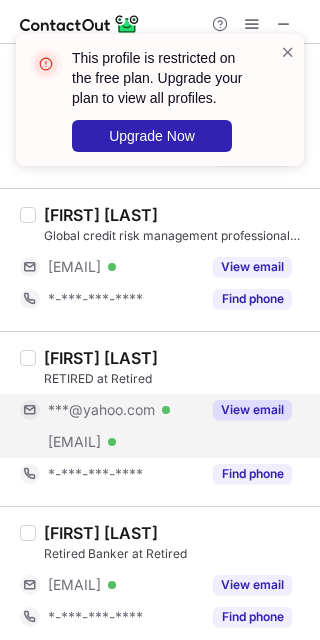 click on "***@yahoo.com Verified" at bounding box center [110, 410] 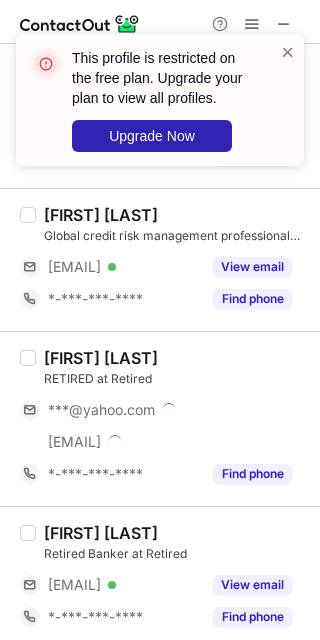click on "Debbie Potts RETIRED at Retired ***@yahoo.com ***@friendlyhillsbank.com *-***-***-**** Find phone" at bounding box center (160, 418) 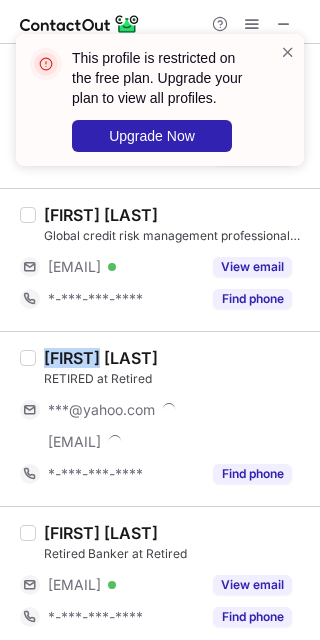 click on "Debbie Potts RETIRED at Retired ***@yahoo.com ***@friendlyhillsbank.com *-***-***-**** Find phone" at bounding box center (160, 418) 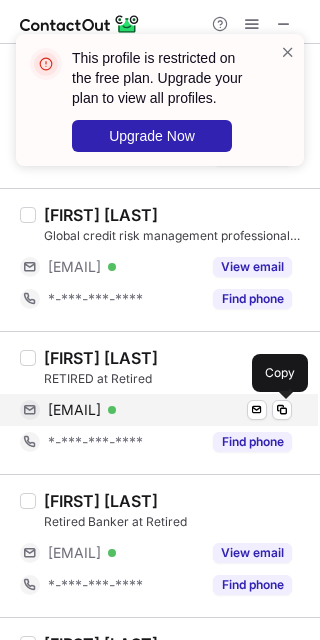 click on "freddie_thecat@yahoo.com Verified Send email Copy" at bounding box center [156, 410] 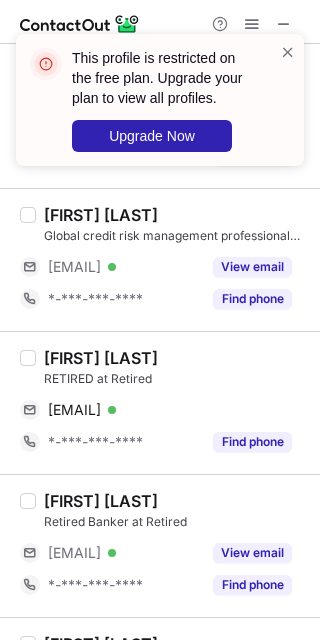 click on "Debbie Potts RETIRED at Retired freddie_thecat@yahoo.com Verified Send email Copy *-***-***-**** Find phone" at bounding box center [160, 402] 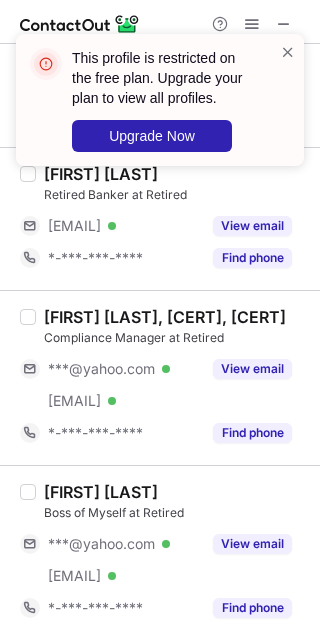 scroll, scrollTop: 3342, scrollLeft: 0, axis: vertical 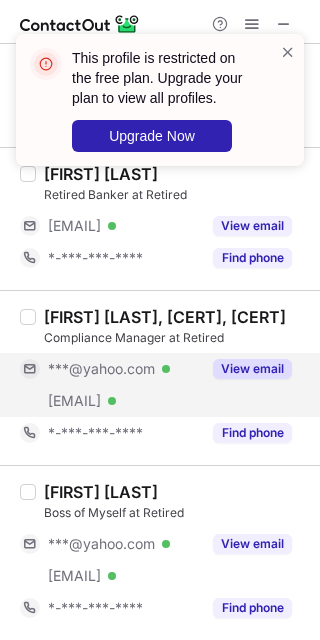 click on "***@yahoo.com" at bounding box center [101, 369] 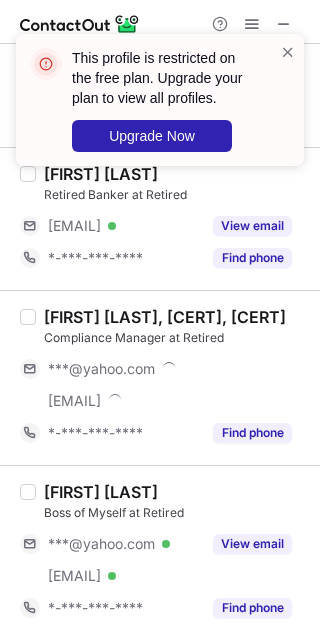 click on "Douglas Bushman, CRCM, CAMS Compliance Manager at Retired ***@yahoo.com ***@friendlyhillsbank.com *-***-***-**** Find phone" at bounding box center (160, 377) 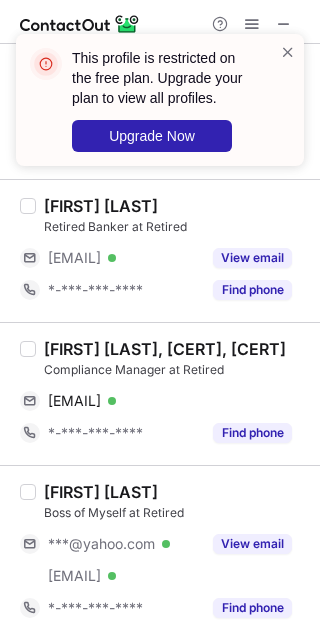 scroll, scrollTop: 3310, scrollLeft: 0, axis: vertical 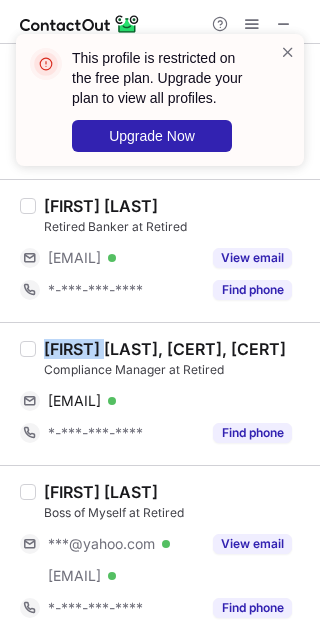 click on "Douglas Bushman, CRCM, CAMS Compliance Manager at Retired dbushman10@yahoo.com Verified Send email Copy *-***-***-**** Find phone" at bounding box center [160, 393] 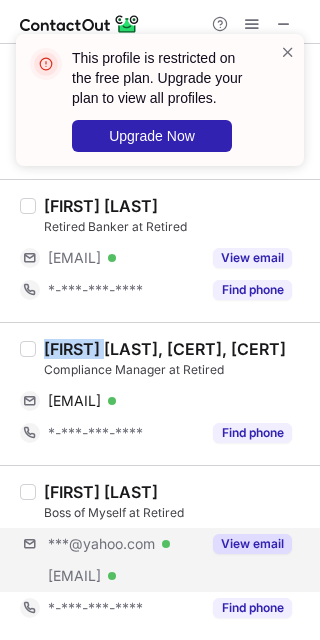 copy on "Douglas" 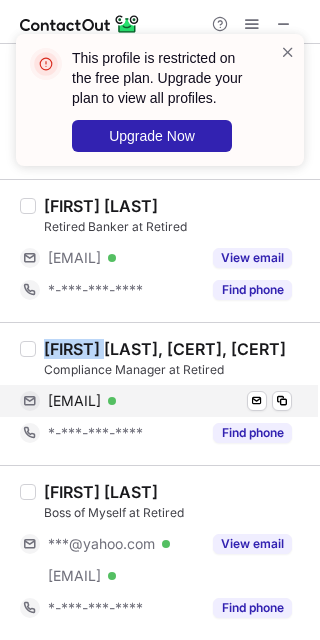 click on "dbushman10@yahoo.com Verified Send email Copy" at bounding box center (156, 401) 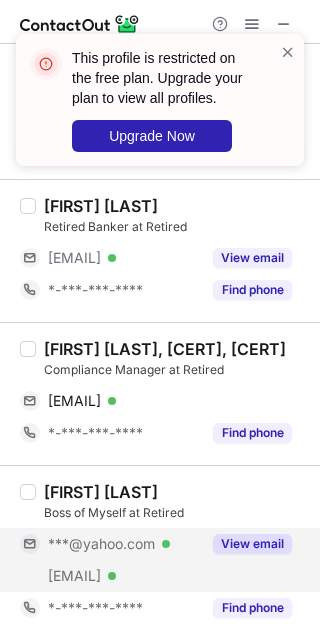click on "***@yahoo.com" at bounding box center (101, 544) 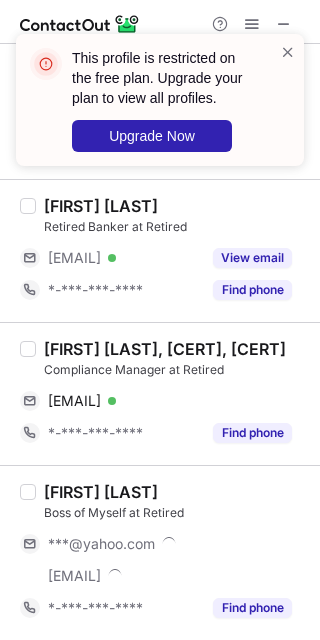click on "Select all (25) Julie Jackson Semi Retired at Retired ***@gmail.com Verified ***@friendlyhillsbank.com Verified View email *-***-***-**** Find phone Alice Skerl Happily Retired at Retired ***@roadrunner.com Verified ***@friendlyhillsbank.com Verified View email *-***-***-**** Find phone Cathy F Burrows - at Retired ***@gmail.com Verified ***@friendlyhillsbank.com Verified View email *-***-***-**** Find phone Debbie Trujillo Retired Corporate Philanthropist at Retired ***@keybank.com Verified ***@friendlyhillsbank.com Verified View email *-***-***-**** Find phone Robert Tendal Banker emeritus at Happily Retired at Retired ***@tendallarson.com Verified ***@friendlyhillsbank.com Verified View email *-***-***-**** Find phone Thomas Brugger, CFA Retired Credit Management Risk Leader at Retired ***@friendlyhillsbank.com Verified View email *-***-***-**** Find phone Anne Broederdorf Account Executive at Retired dab11822@gmail.com Verified Send email Copy *-***-***-**** Find phone Chris Cooper, CLFP ***@4leases.com" at bounding box center (160, -1309) 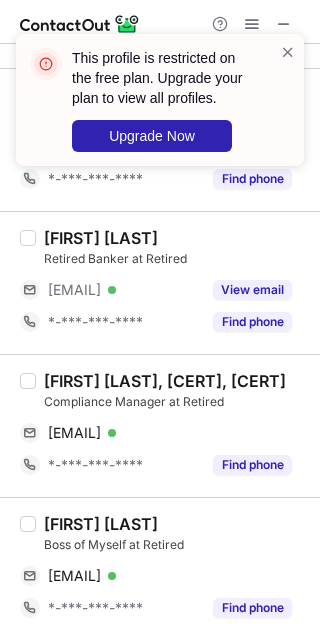 scroll, scrollTop: 3278, scrollLeft: 0, axis: vertical 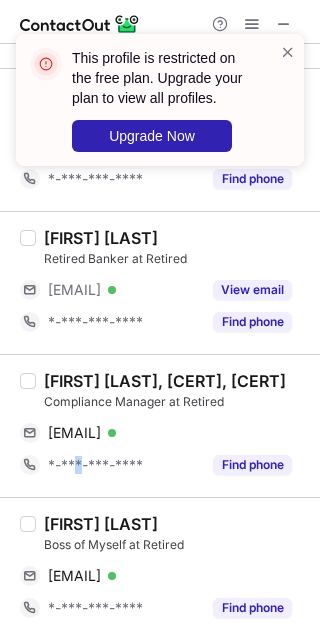 click on "Douglas Bushman, CRCM, CAMS Compliance Manager at Retired dbushman10@yahoo.com Verified Send email Copy *-***-***-**** Find phone" at bounding box center (160, 425) 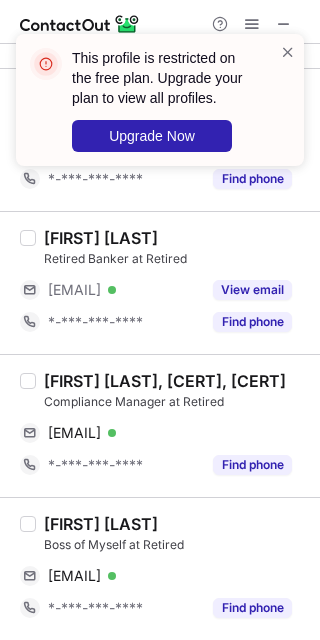 click on "Douglas Bushman, CRCM, CAMS" at bounding box center [165, 381] 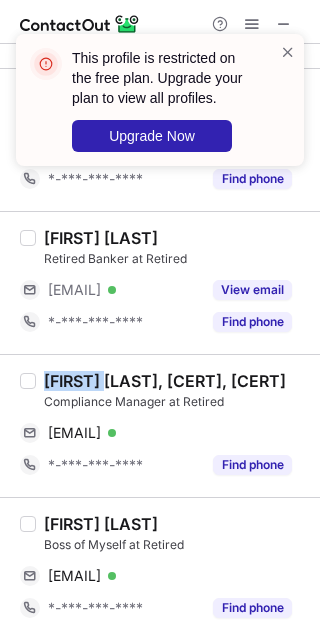 click on "Douglas Bushman, CRCM, CAMS" at bounding box center (165, 381) 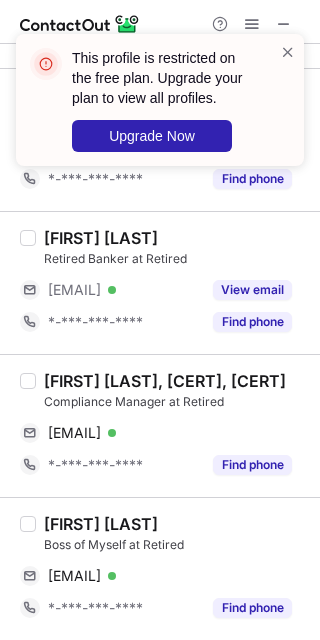 click on "Gerald Perez" at bounding box center (101, 524) 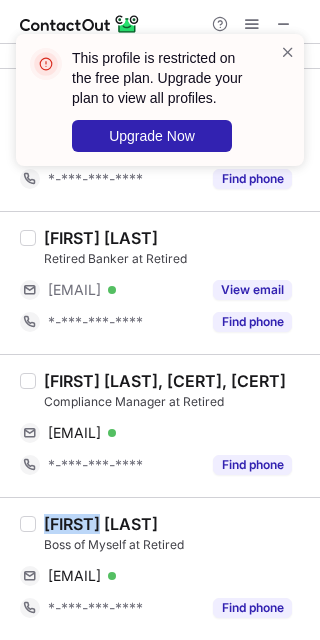 click on "Gerald Perez" at bounding box center (101, 524) 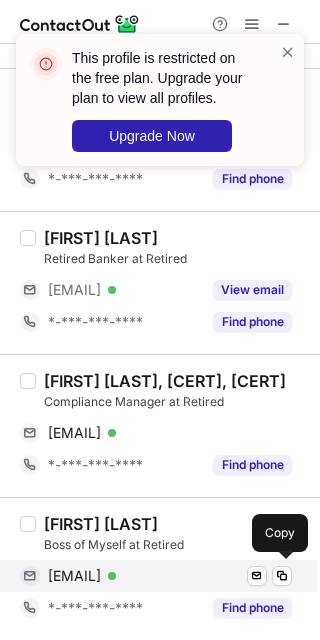 click on "jammytyme@yahoo.com Verified Send email Copy" at bounding box center (156, 576) 